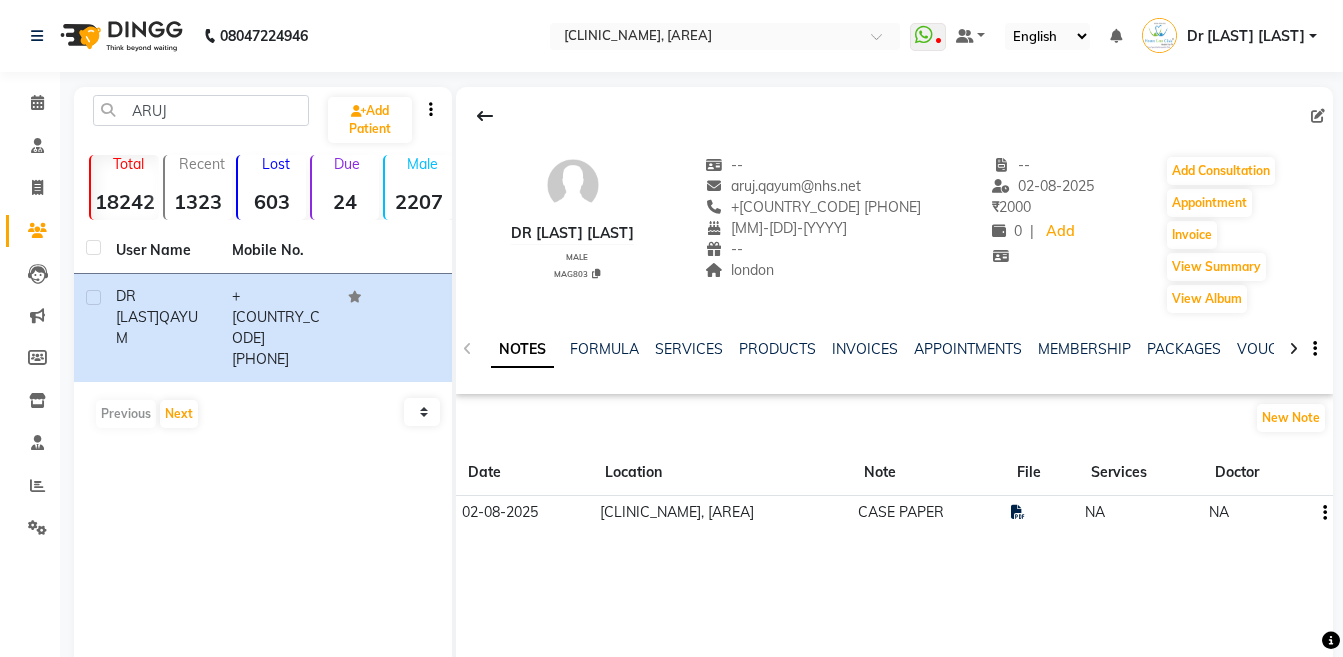 scroll, scrollTop: 0, scrollLeft: 0, axis: both 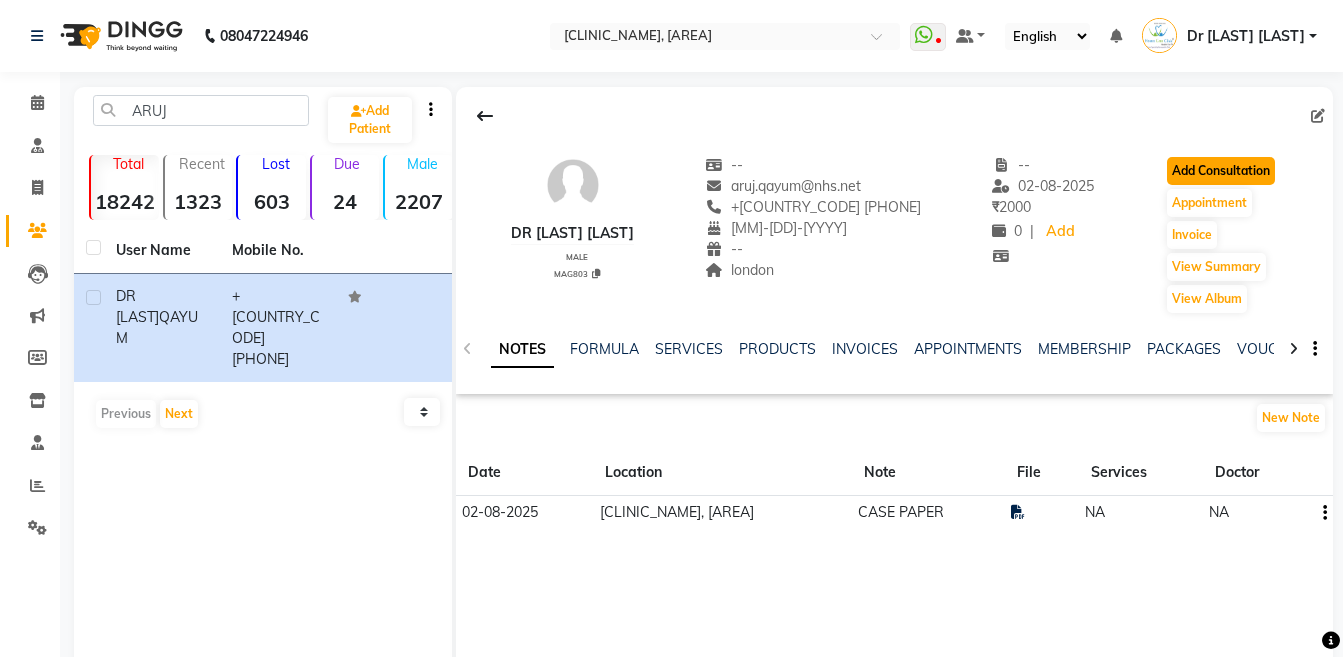 click on "Add Consultation" 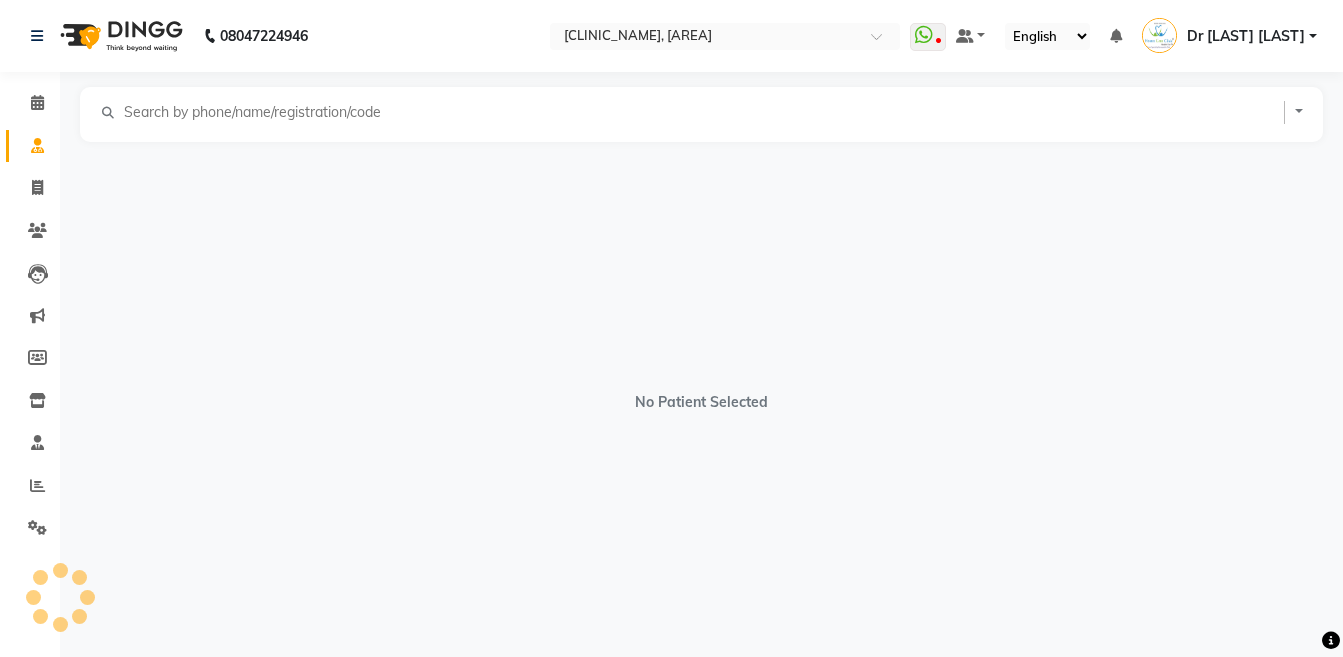 select on "male" 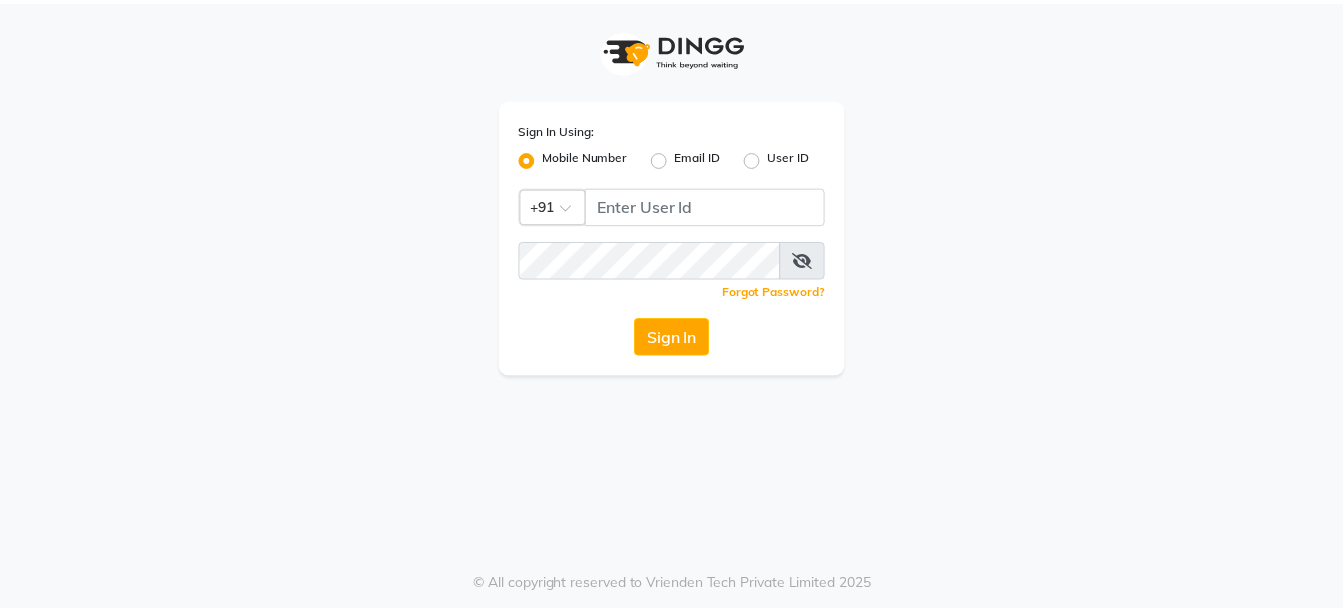 scroll, scrollTop: 0, scrollLeft: 0, axis: both 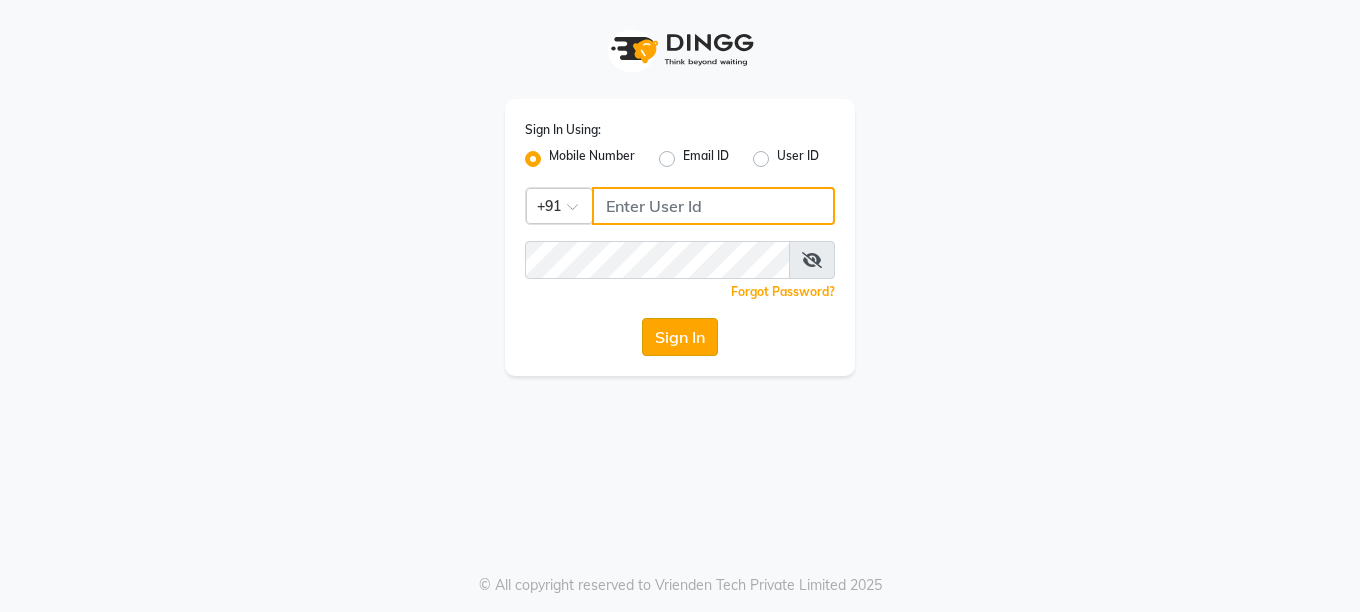 type on "9595211594" 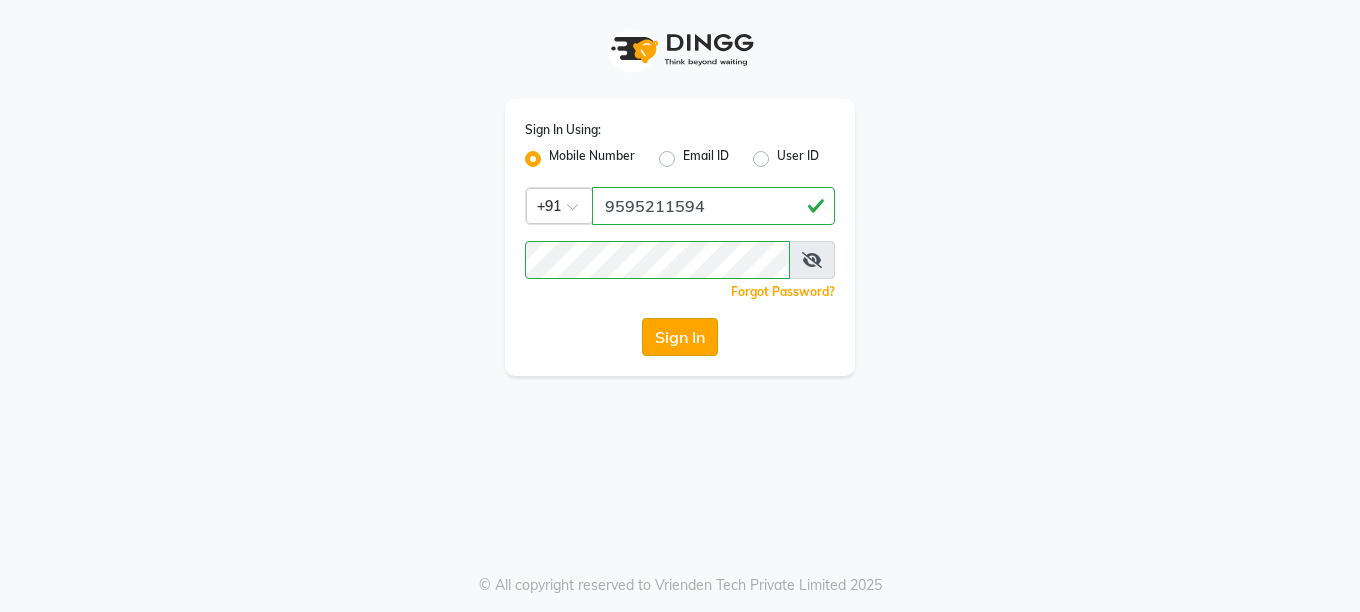 click on "Sign In" 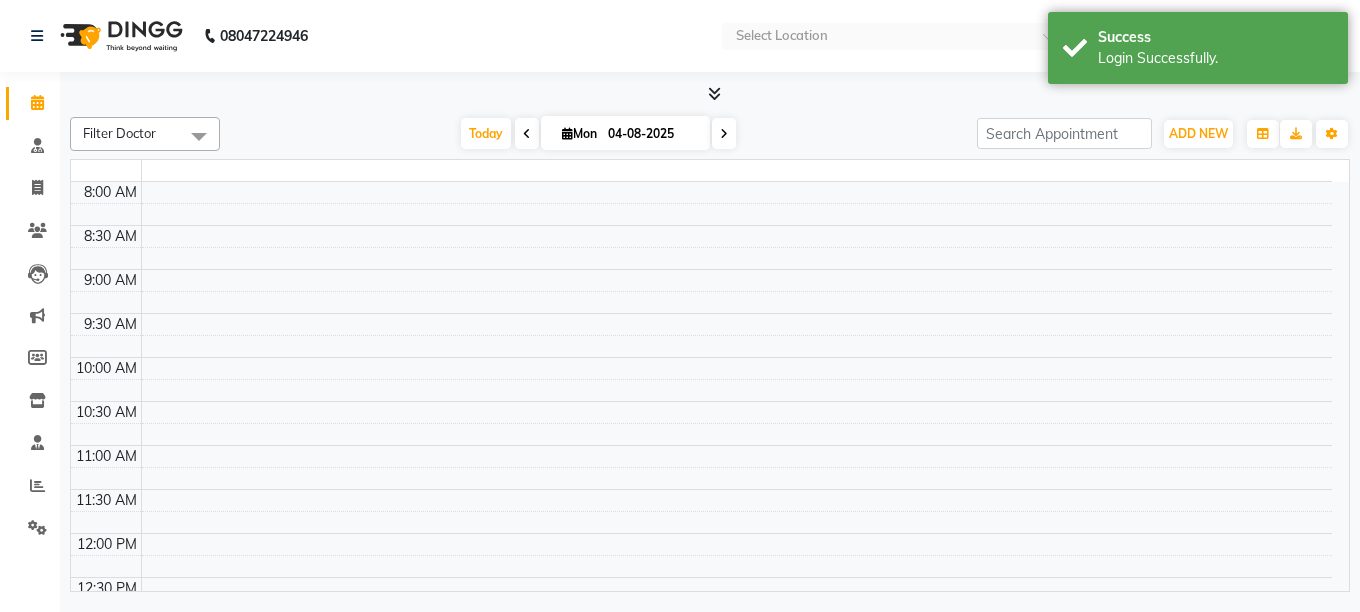 select on "en" 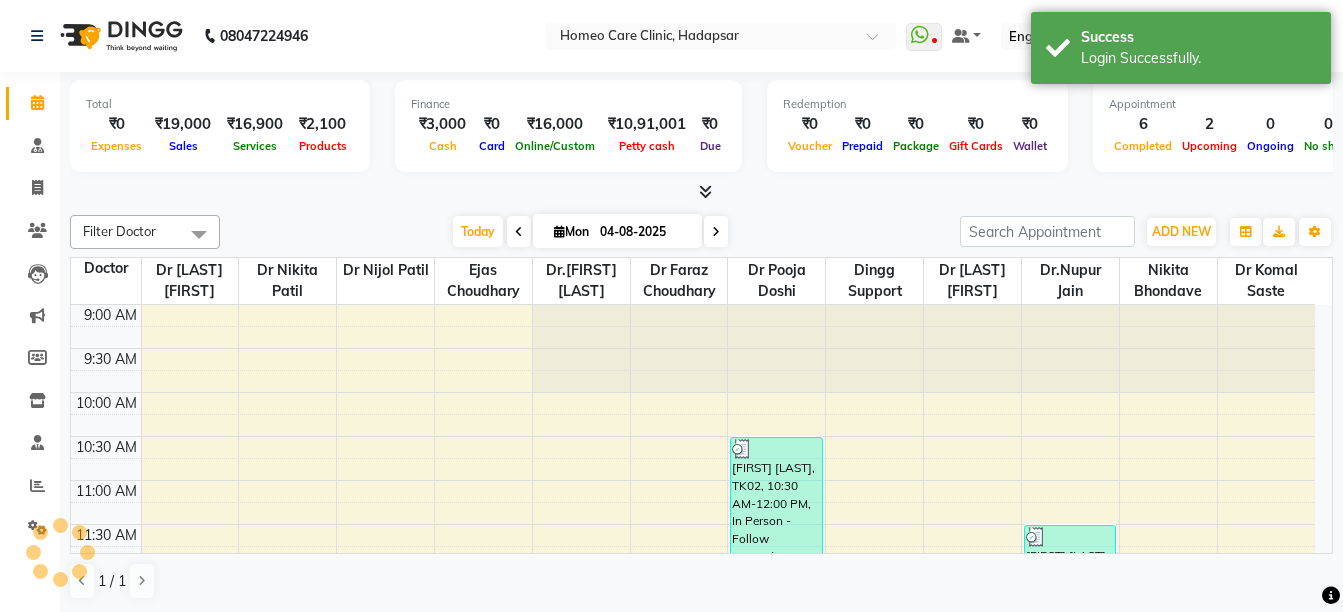 scroll, scrollTop: 441, scrollLeft: 0, axis: vertical 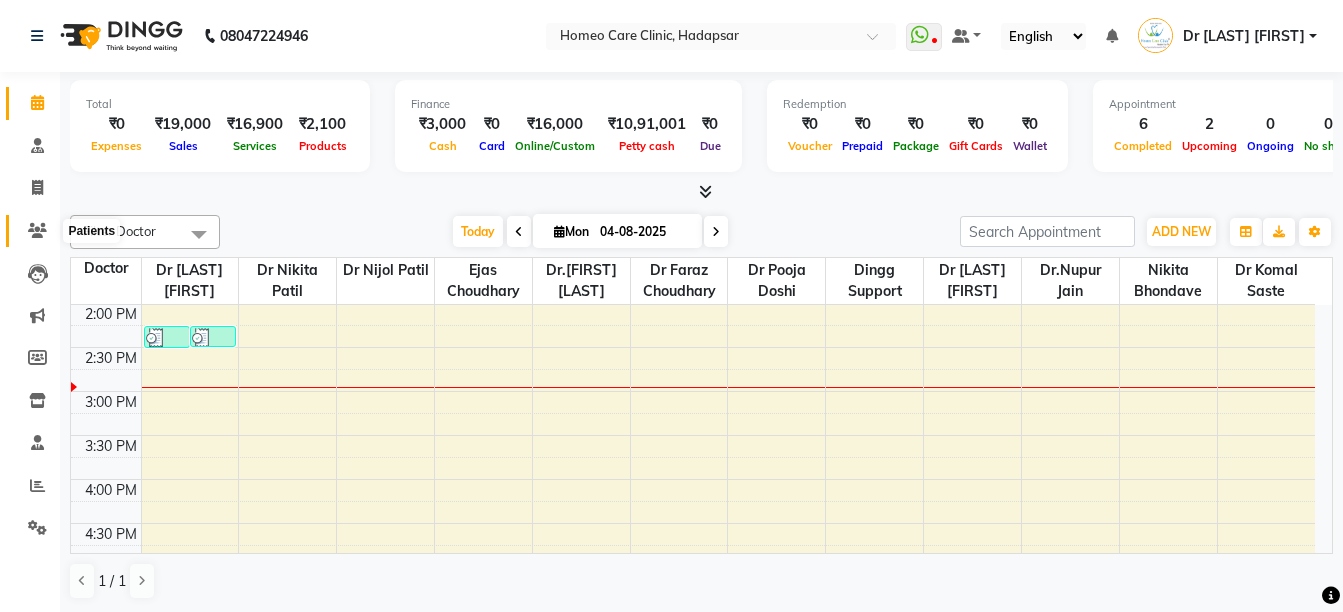 click 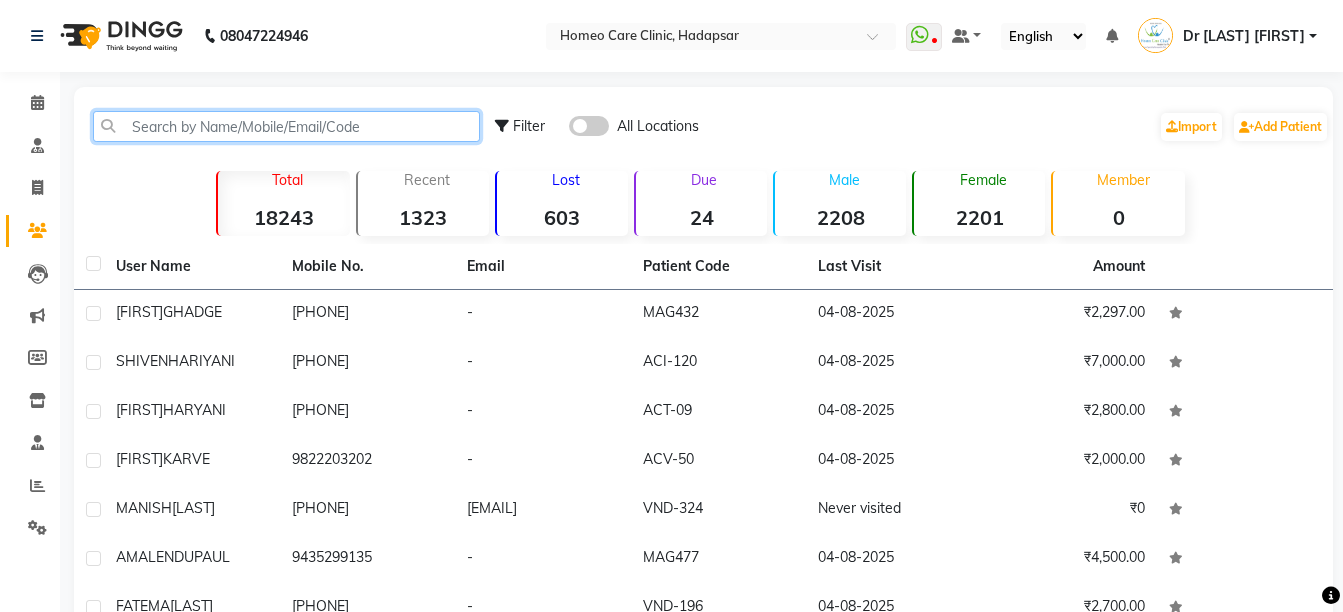 click 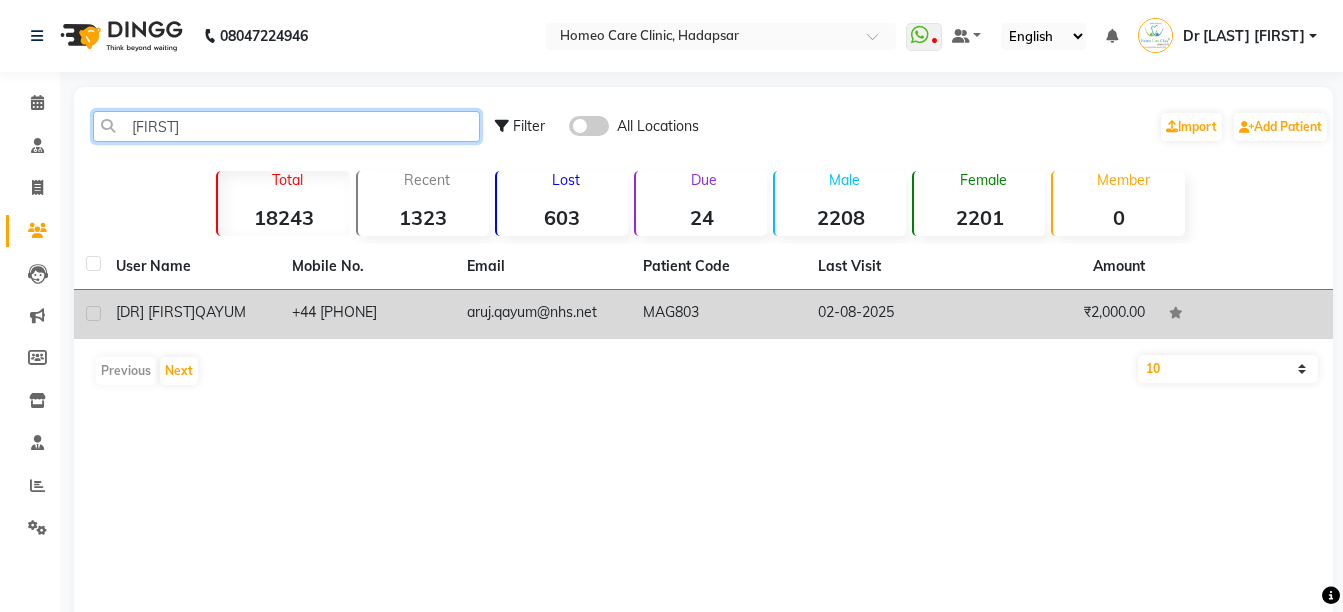 type on "[FIRST]" 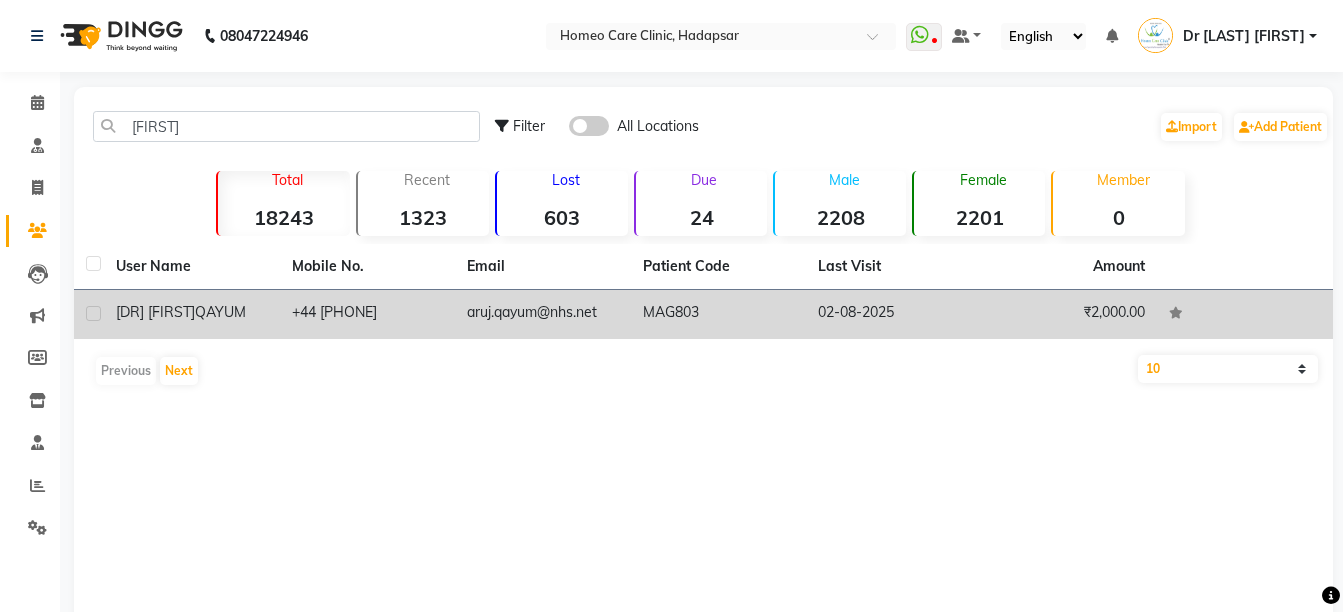 click on "+44 [PHONE]" 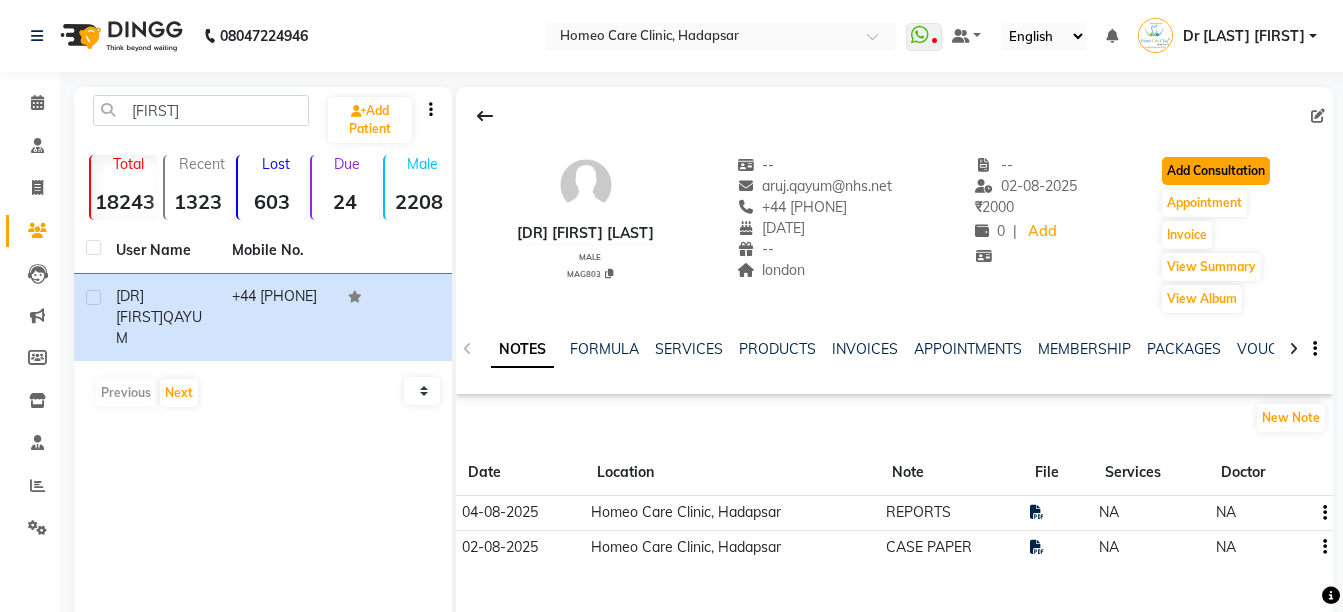 click on "Add Consultation" 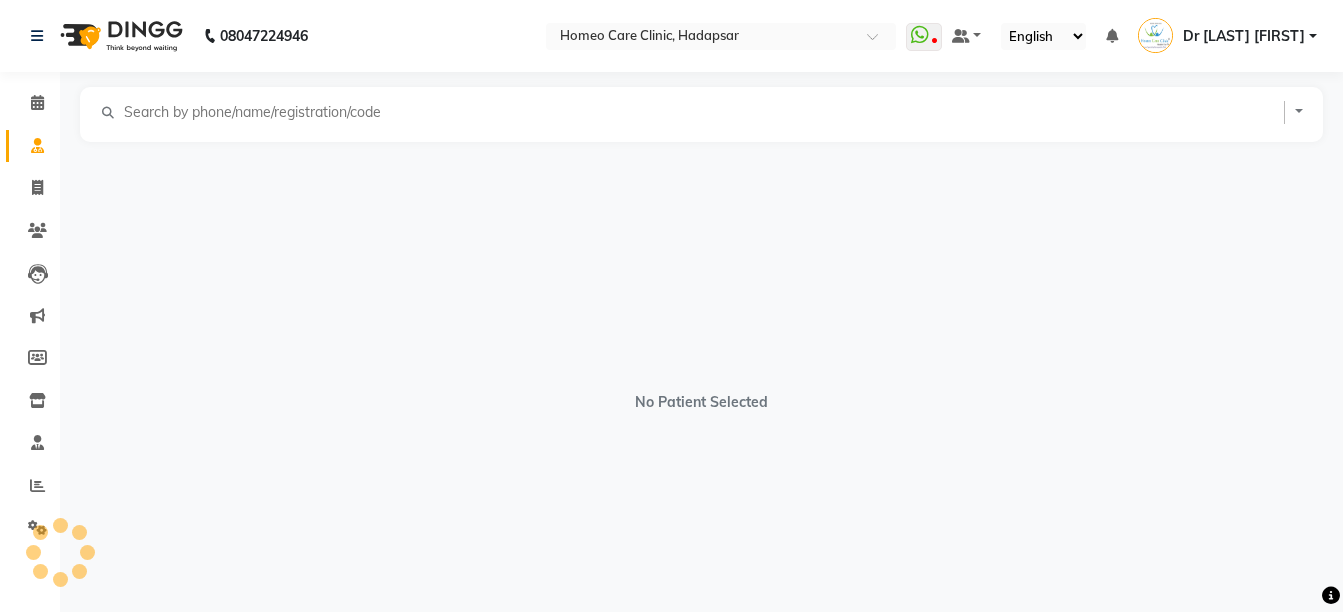 select on "male" 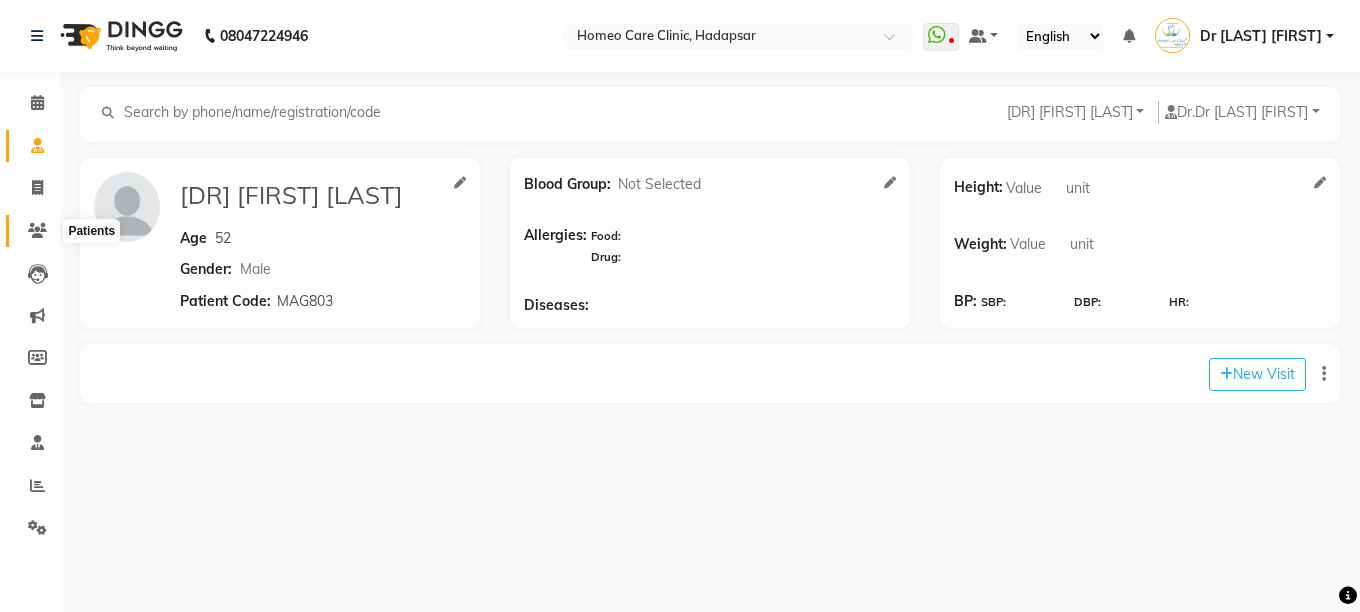 click 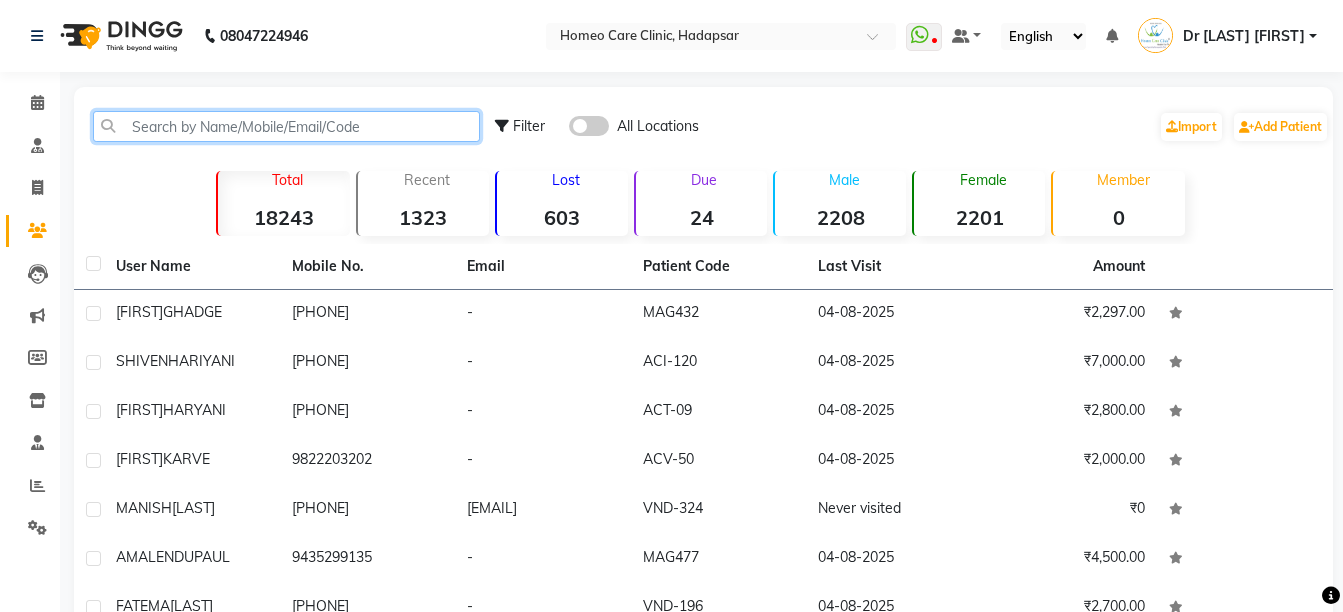 click 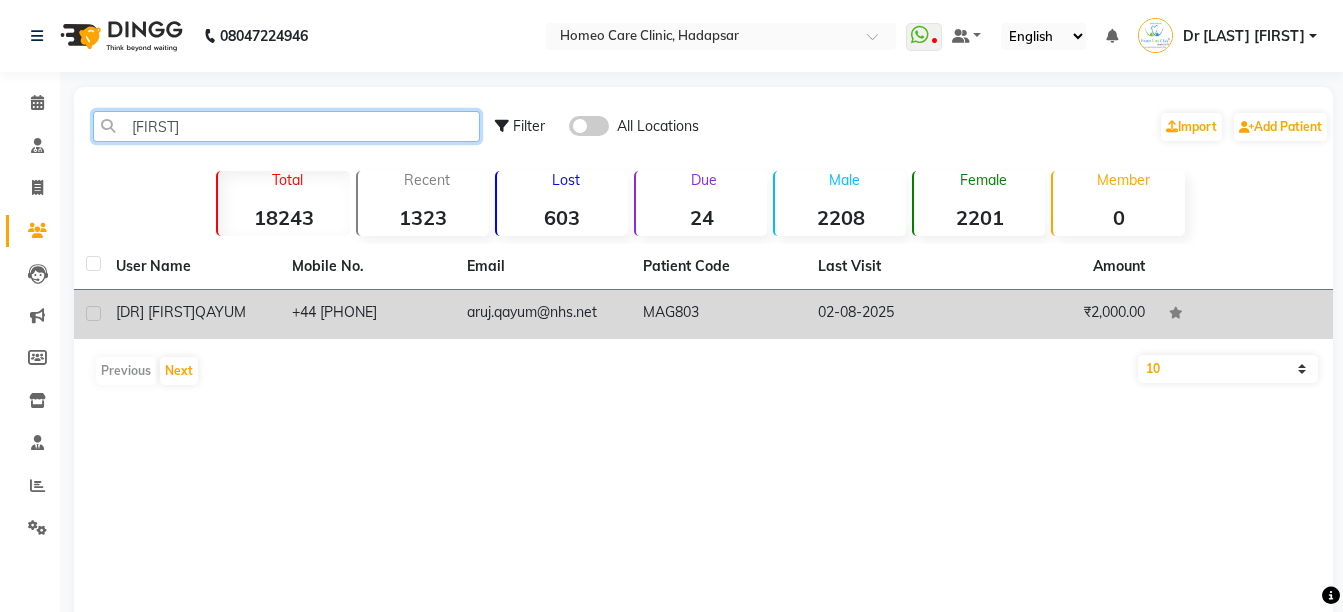 type on "[FIRST]" 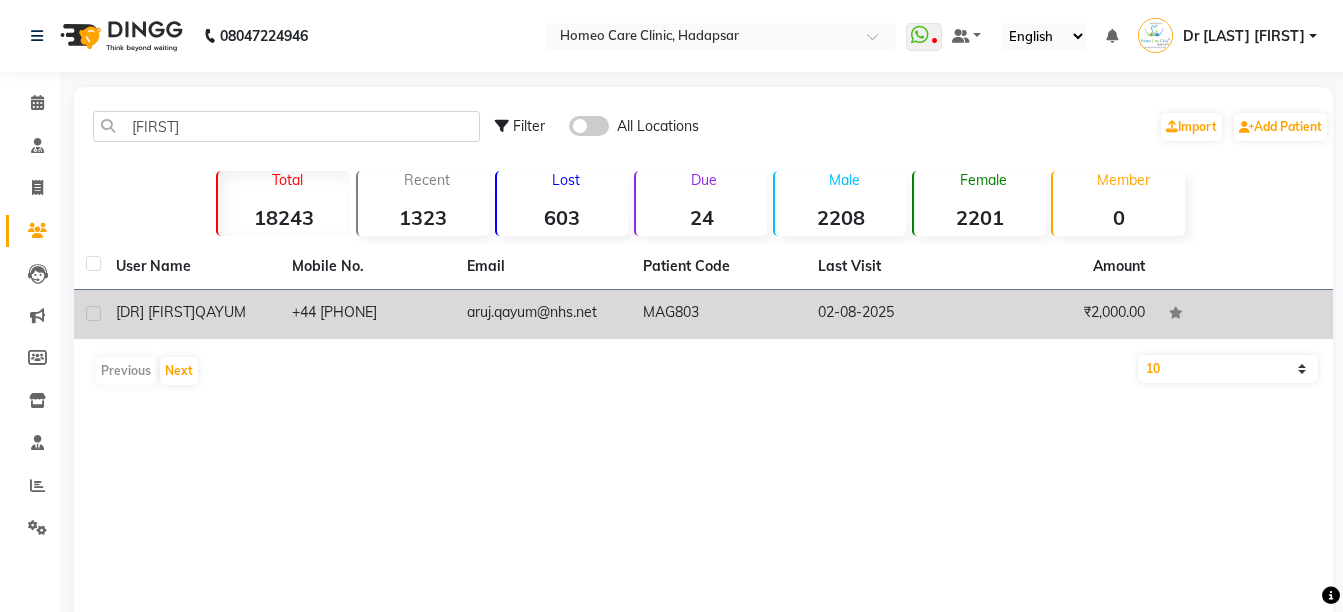 click on "+44 [PHONE]" 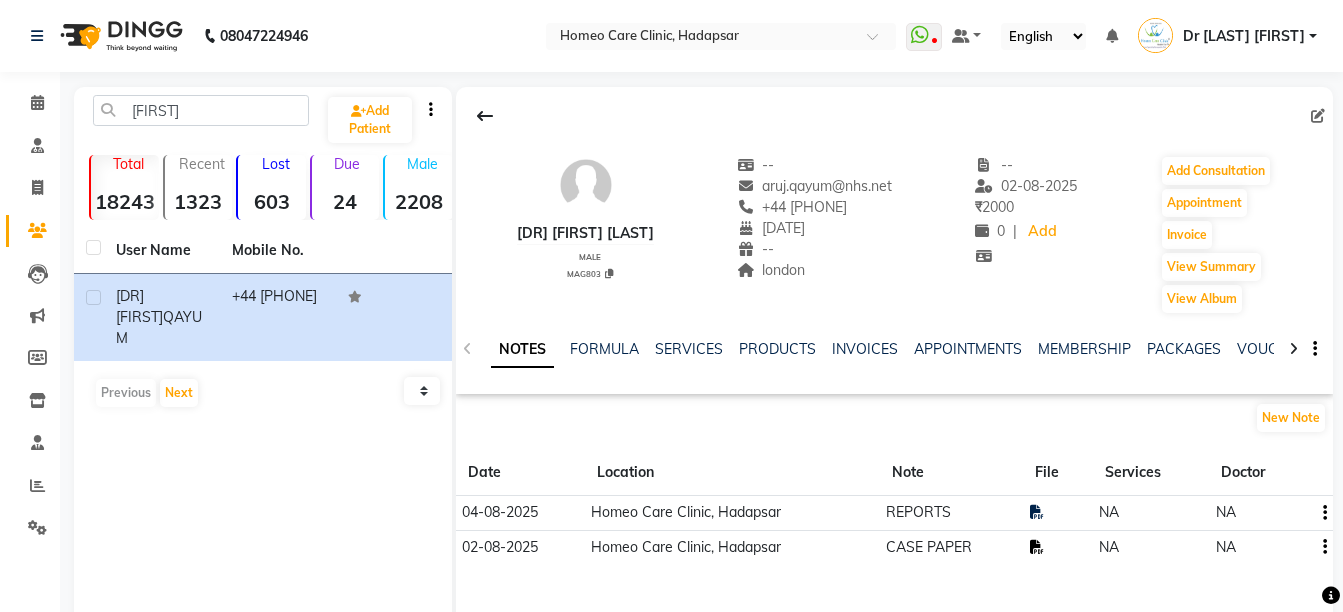 click 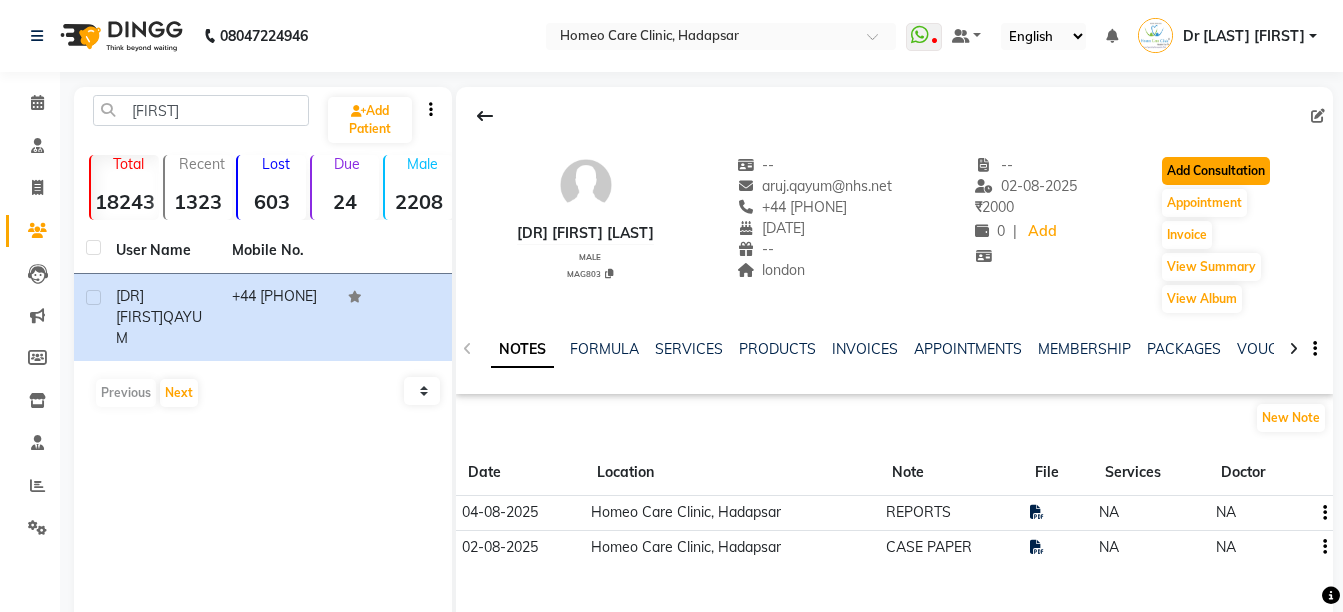 click on "Add Consultation" 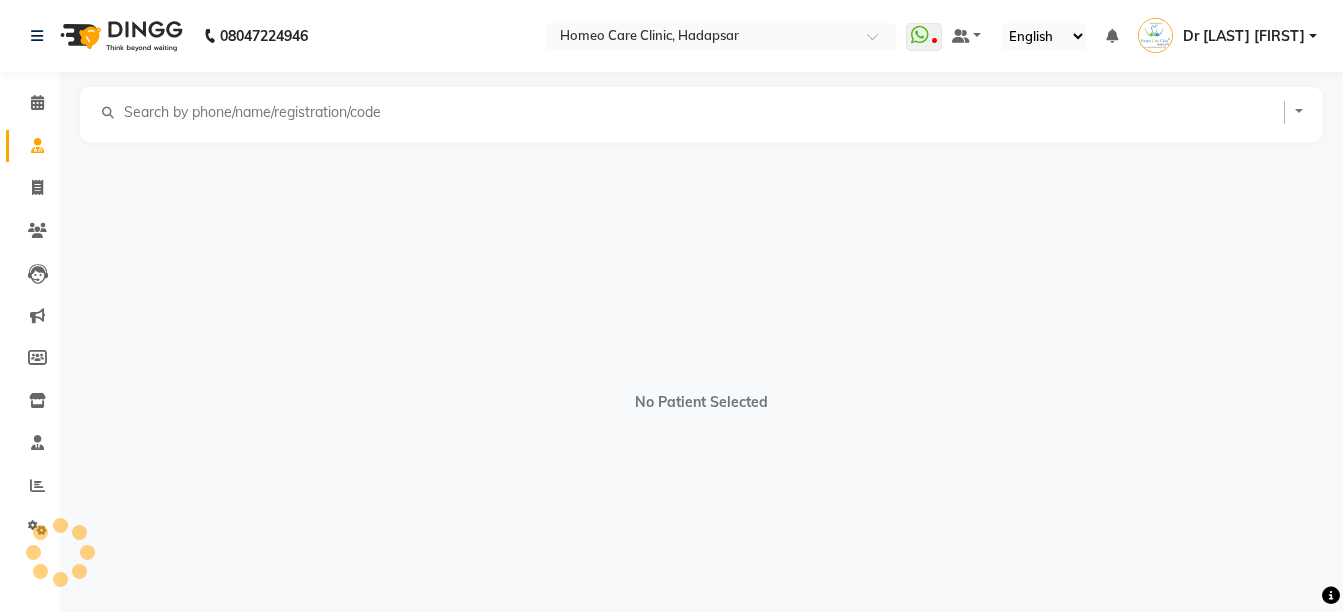 select on "male" 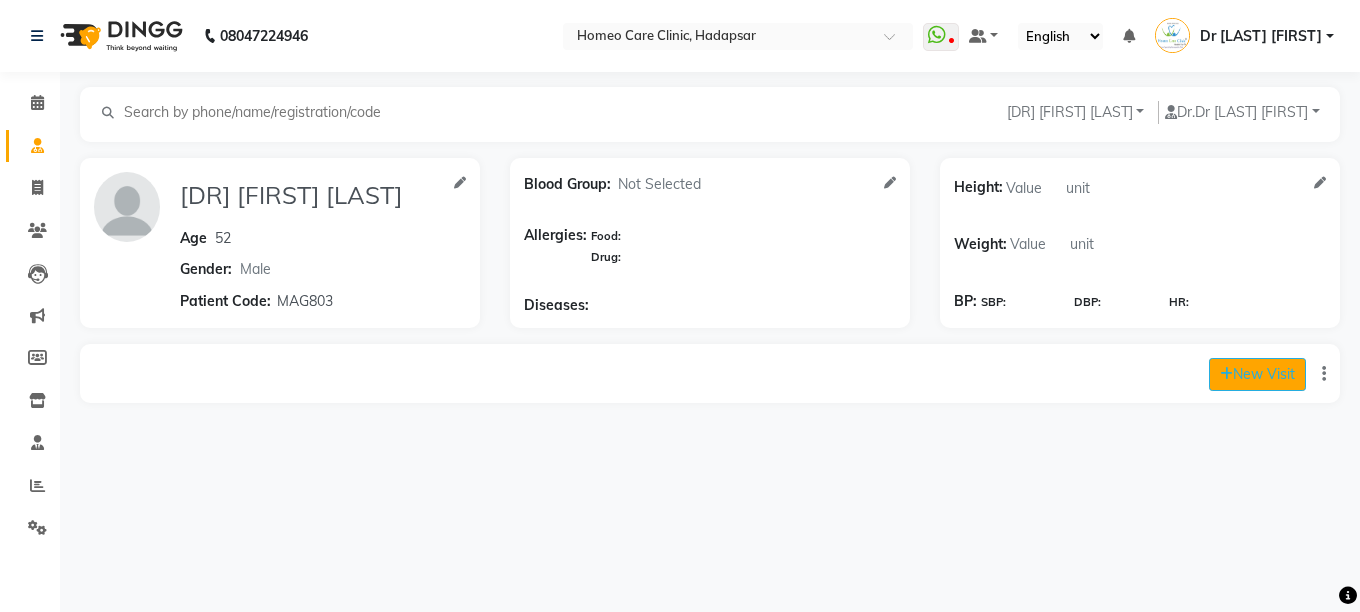click 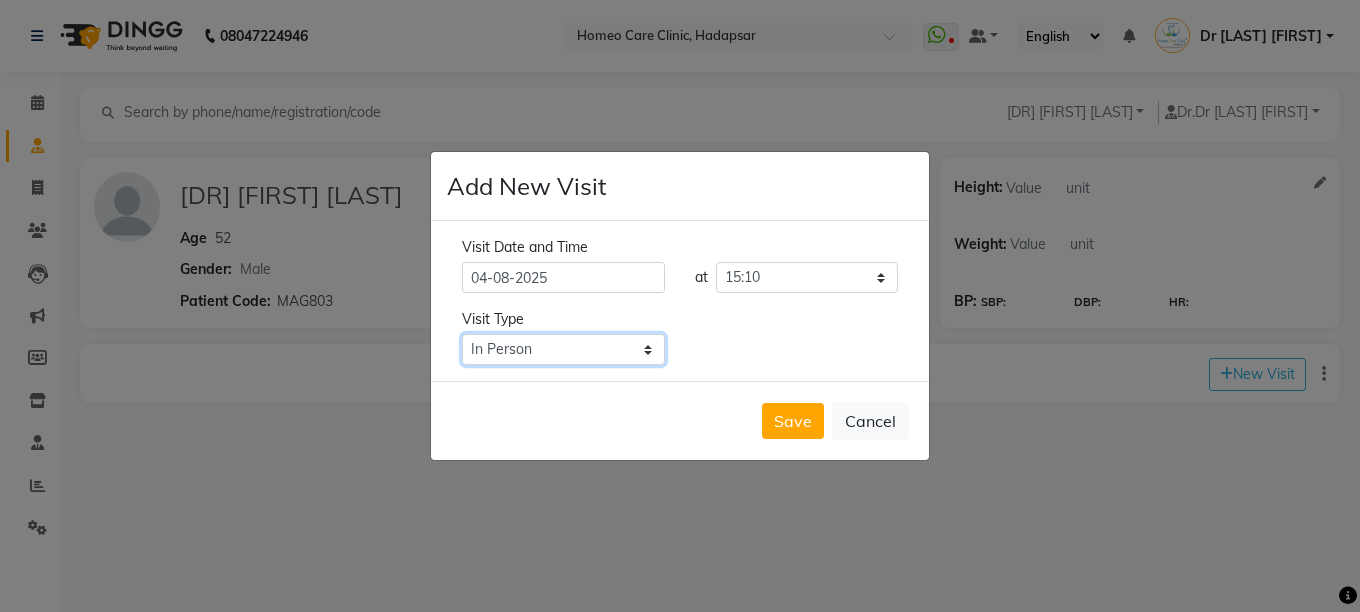 click on "Select Type In Person Video Phone Chat" 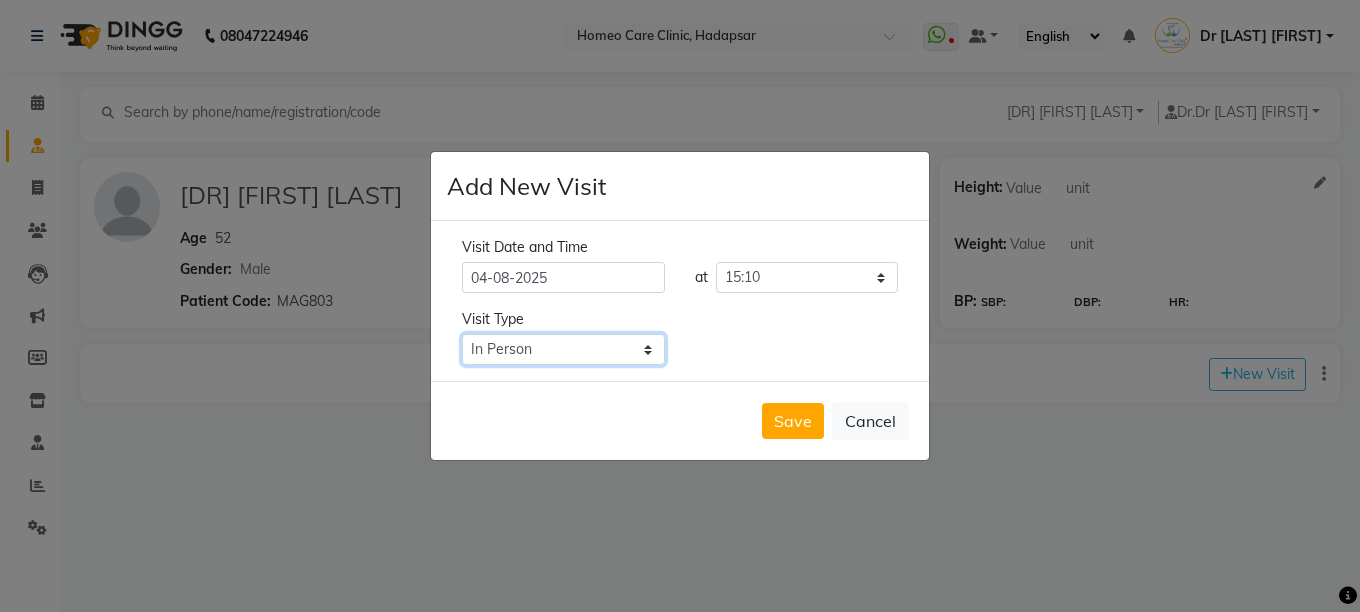 select on "video" 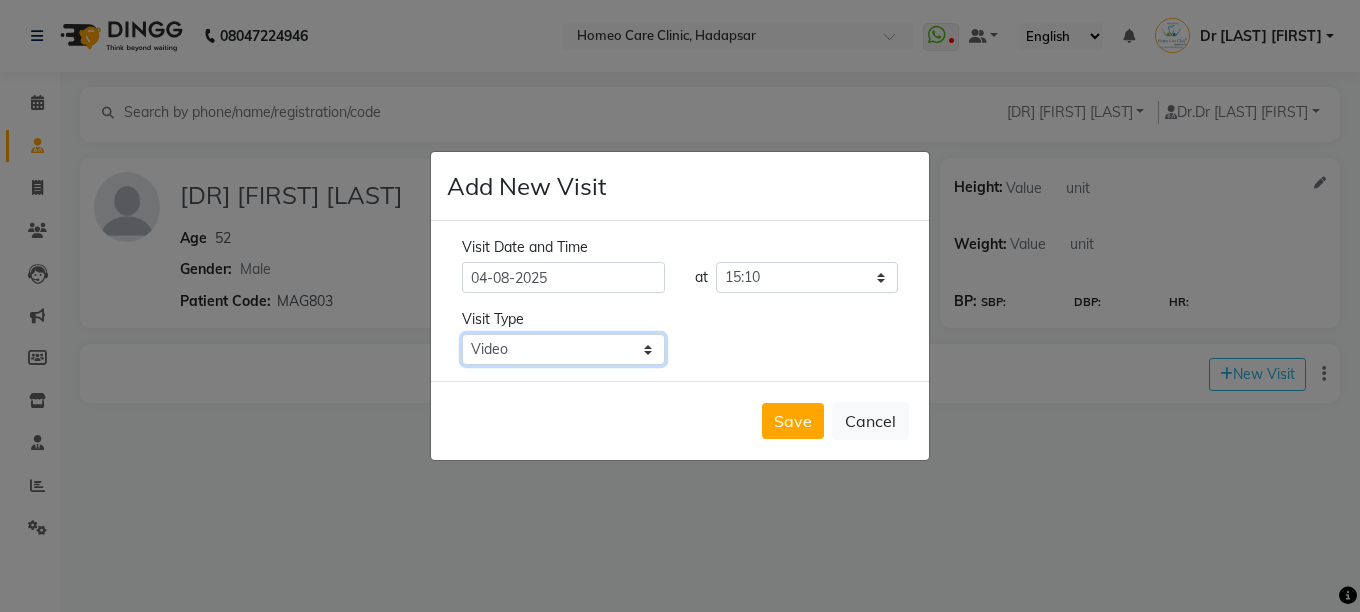click on "Select Type In Person Video Phone Chat" 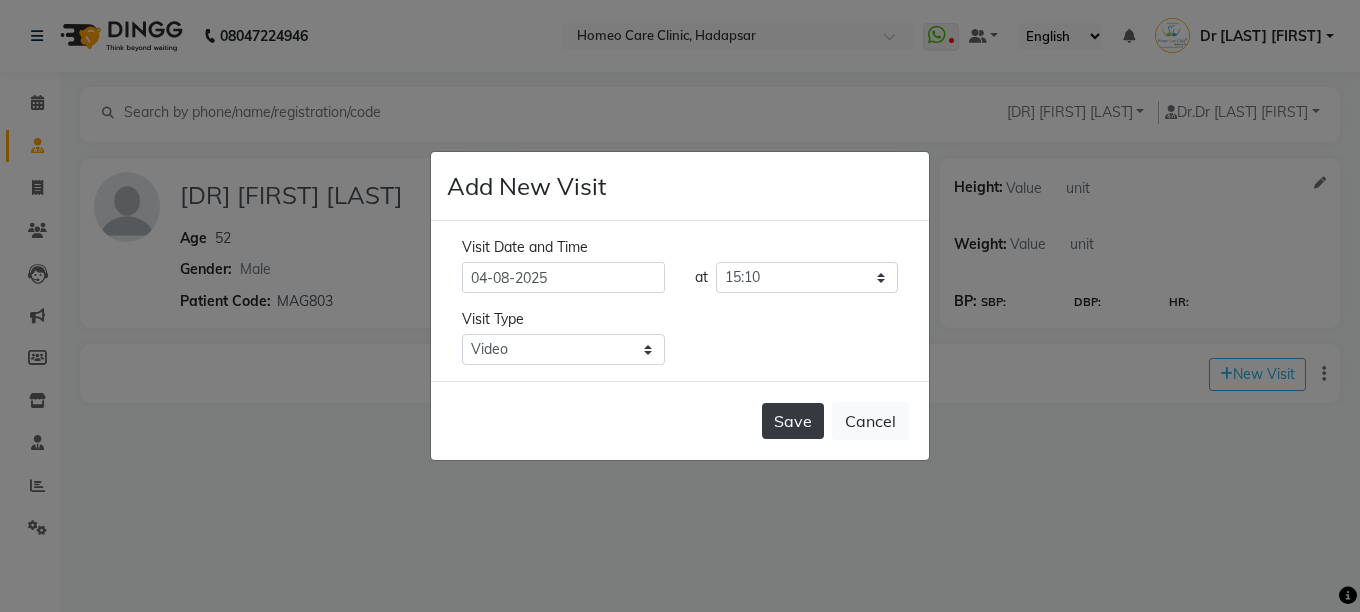 click on "Save" 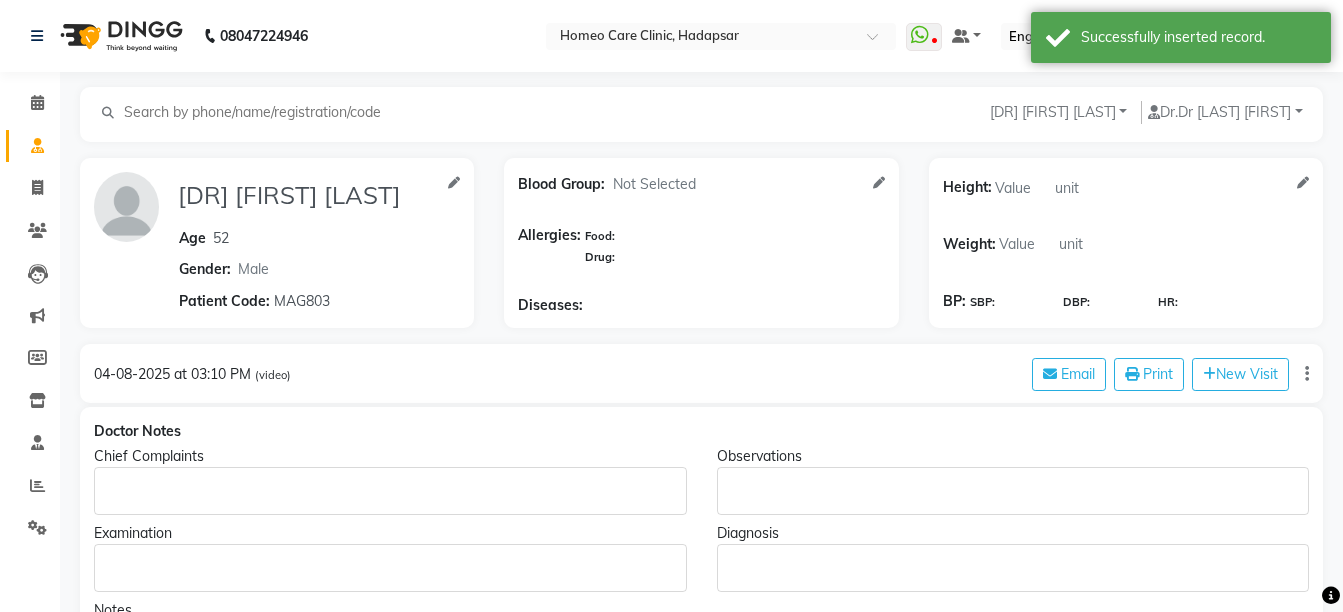 type on "[DR] [FIRST] [LAST]" 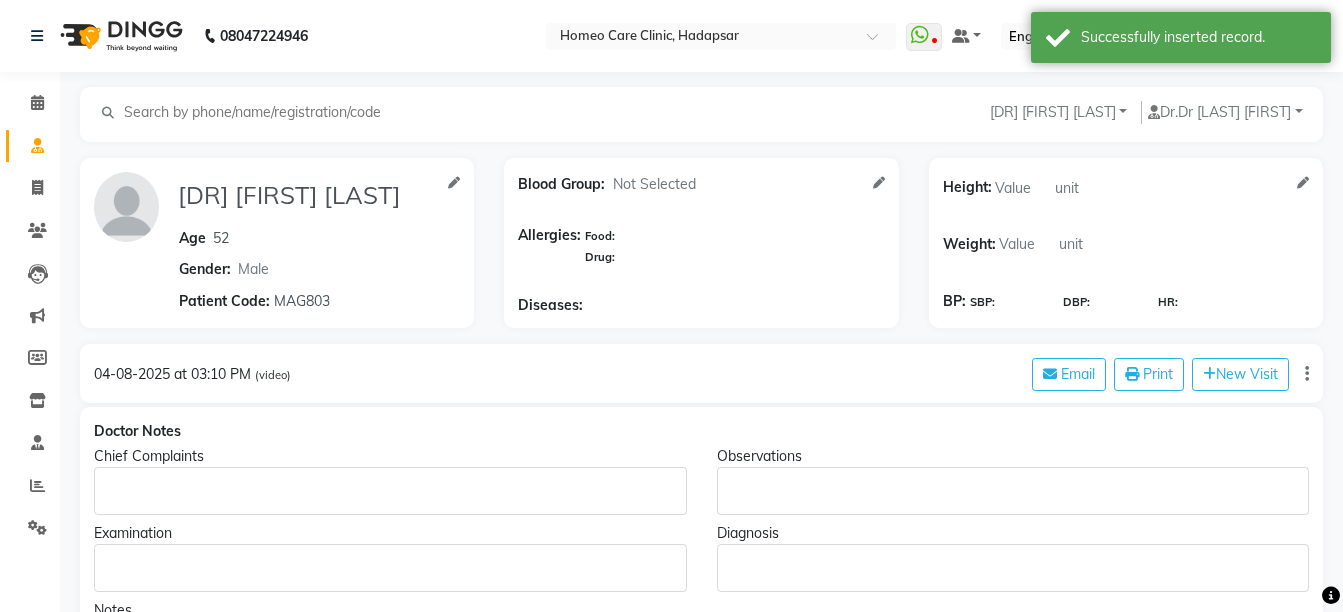 type on "52" 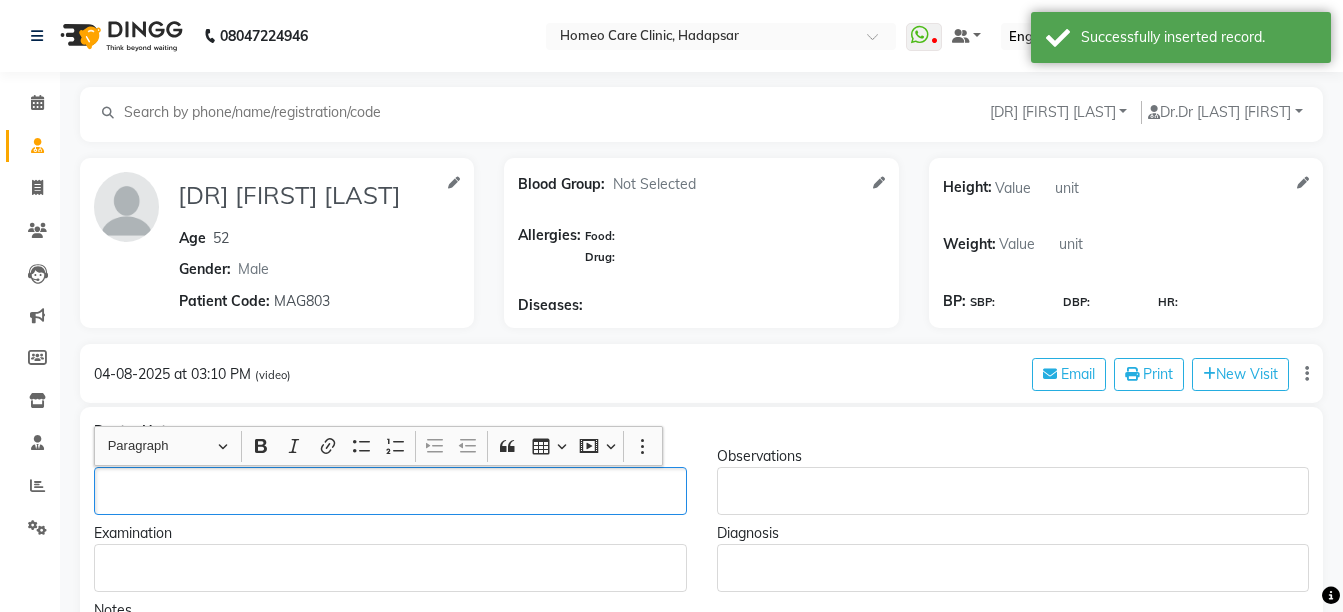 click 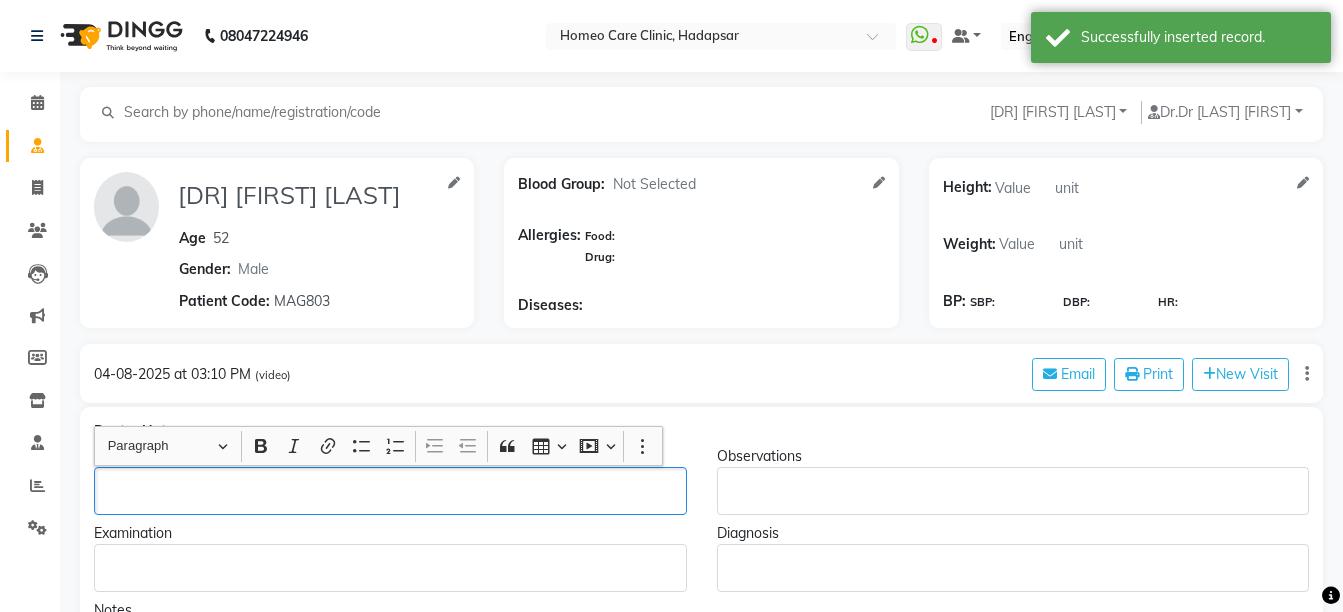 type 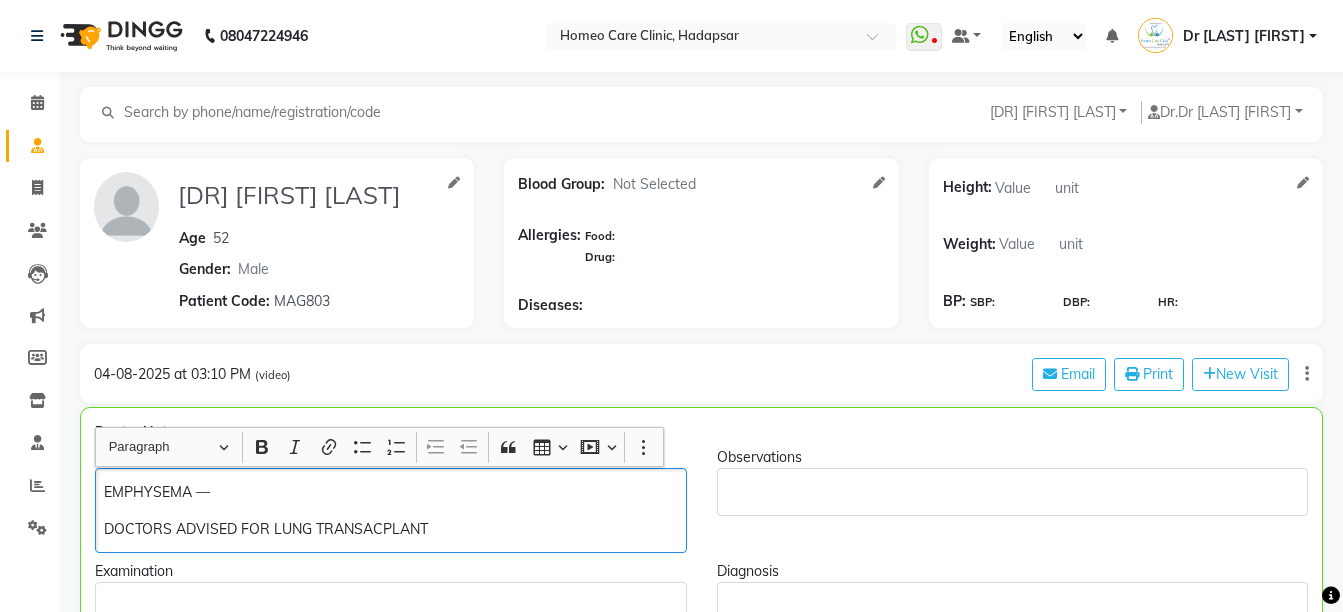 click on "DOCTORS ADVISED FOR LUNG TRANSACPLANT" 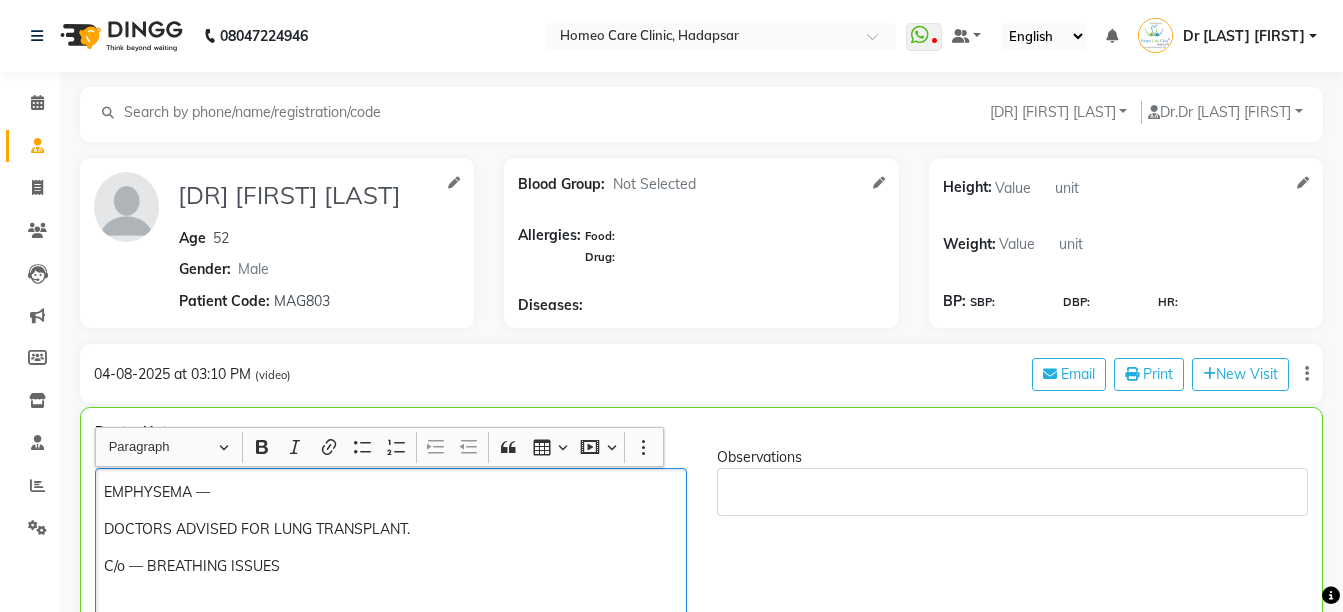 scroll, scrollTop: 20, scrollLeft: 0, axis: vertical 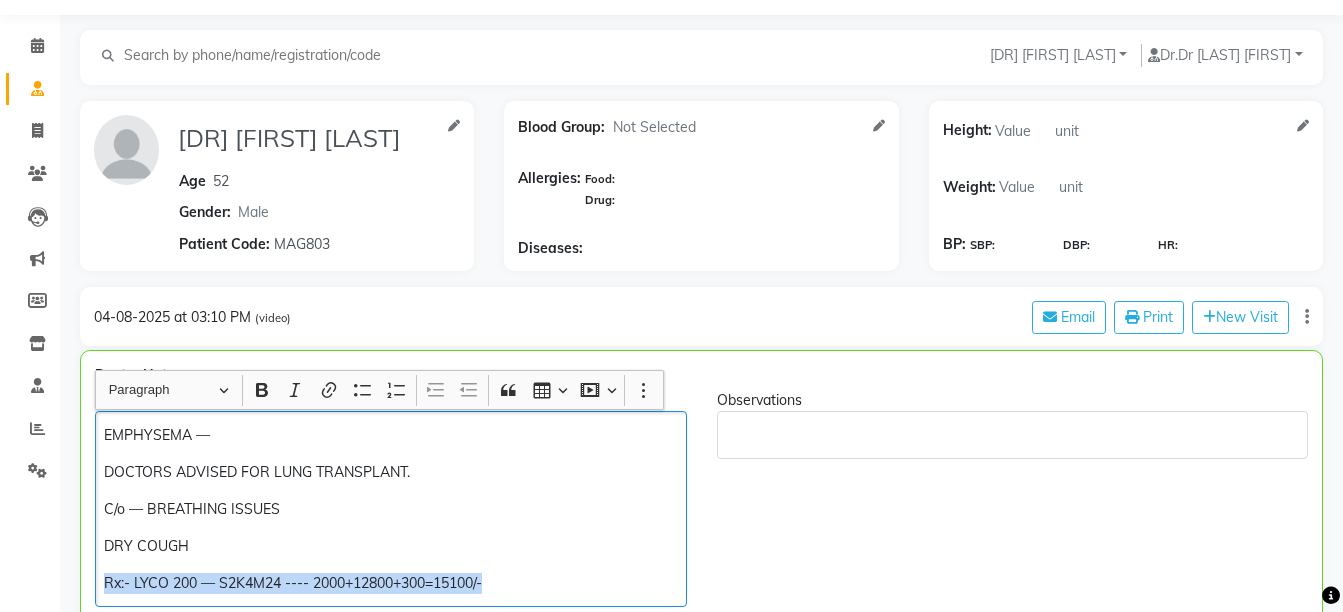 copy on "Rx:- LYCO 200 — S2K4M24 ---- 2000+12800+300=15100/-" 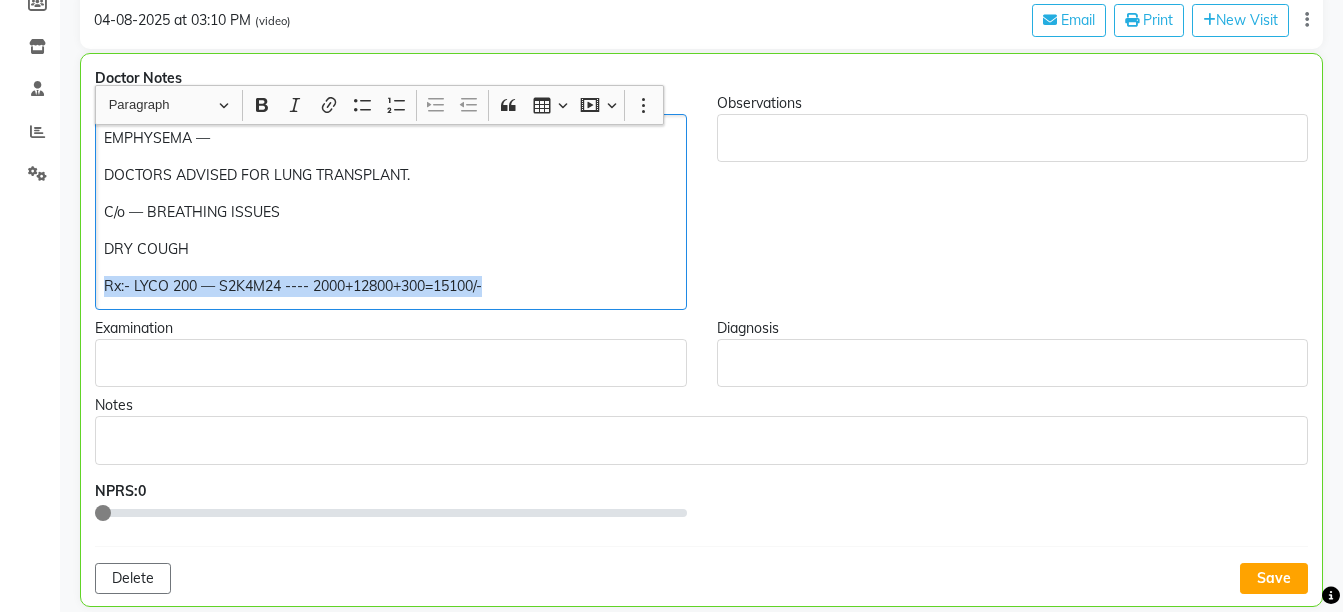 scroll, scrollTop: 439, scrollLeft: 0, axis: vertical 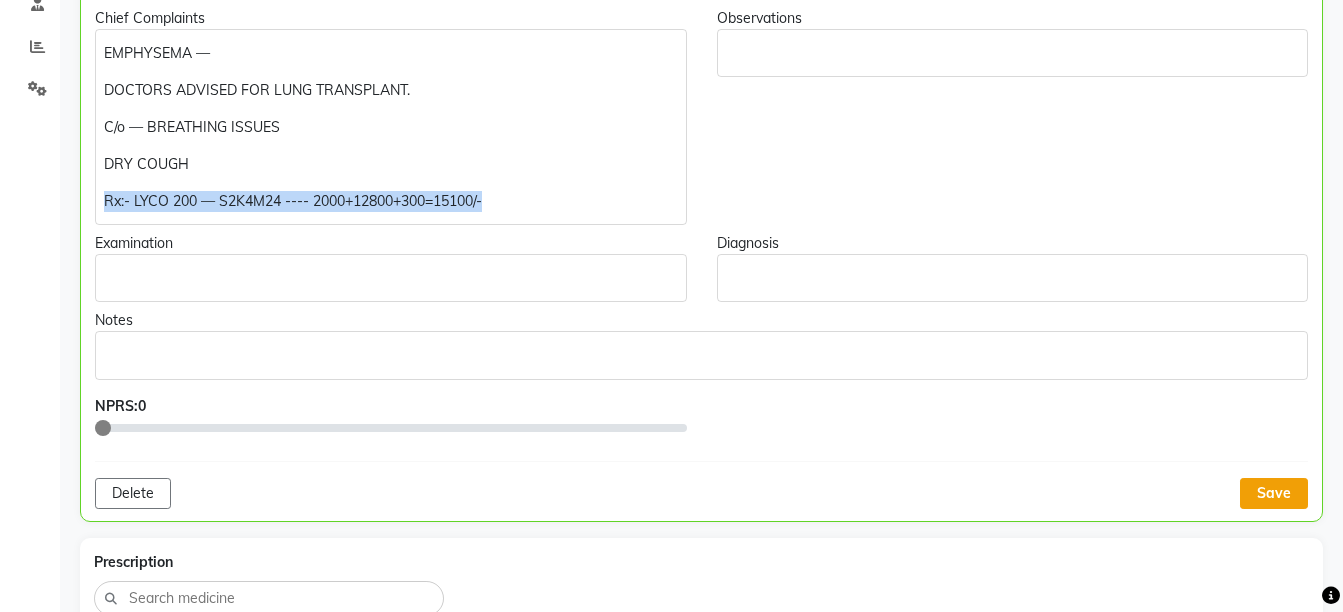 click on "Save" 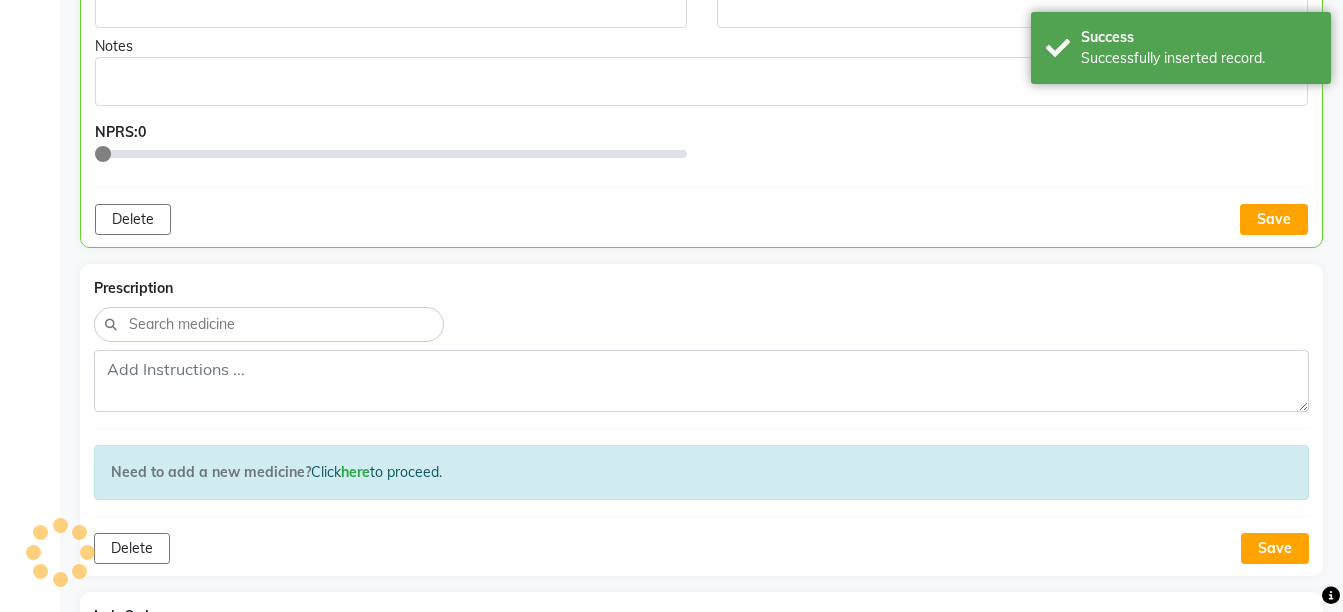 scroll, scrollTop: 574, scrollLeft: 0, axis: vertical 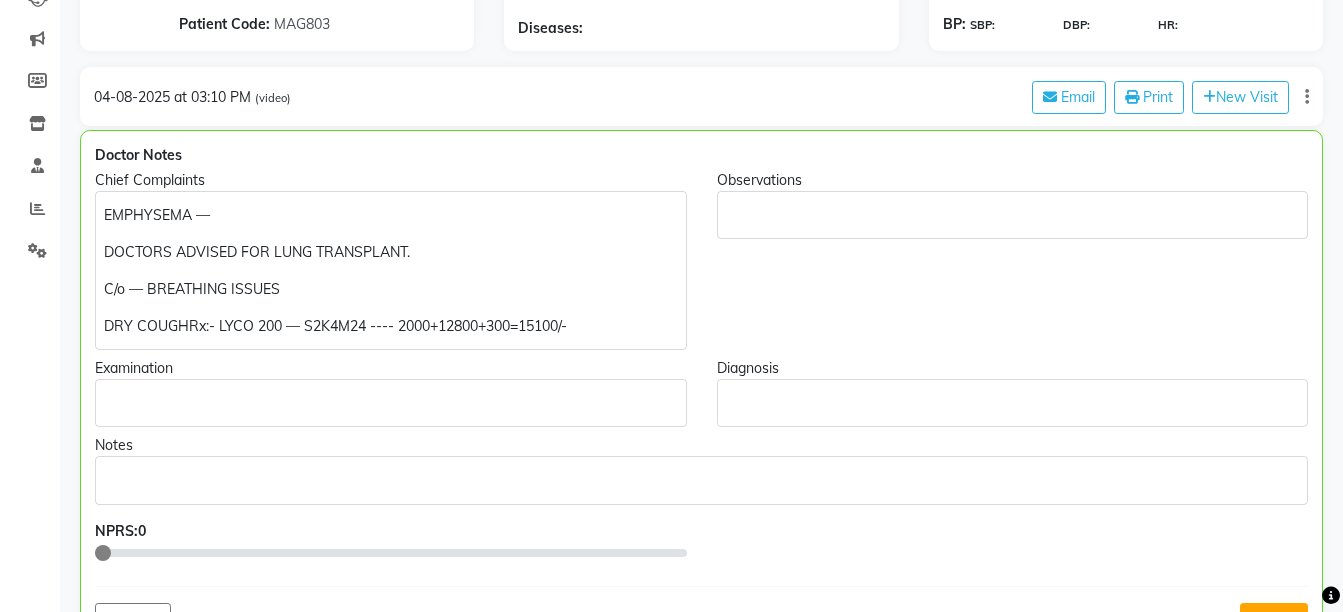 click on "DRY COUGHRx:- LYCO 200 — S2K4M24 ---- 2000+12800+300=15100/-" 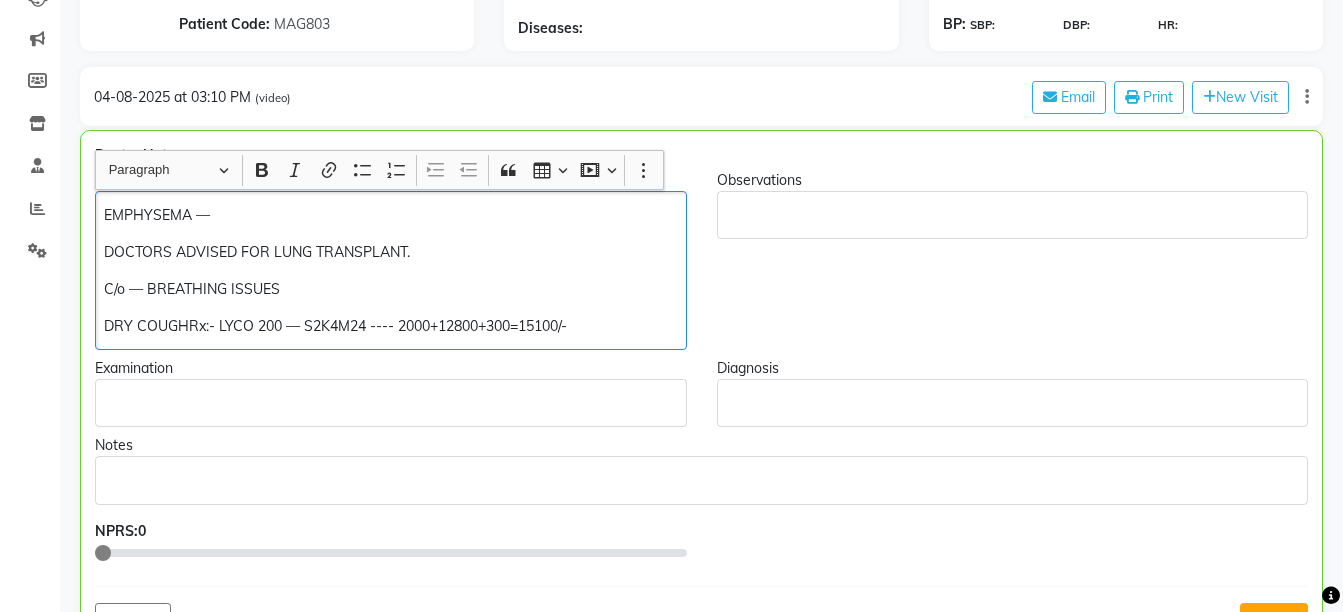 click on "DRY COUGHRx:- LYCO 200 — S2K4M24 ---- 2000+12800+300=15100/-" 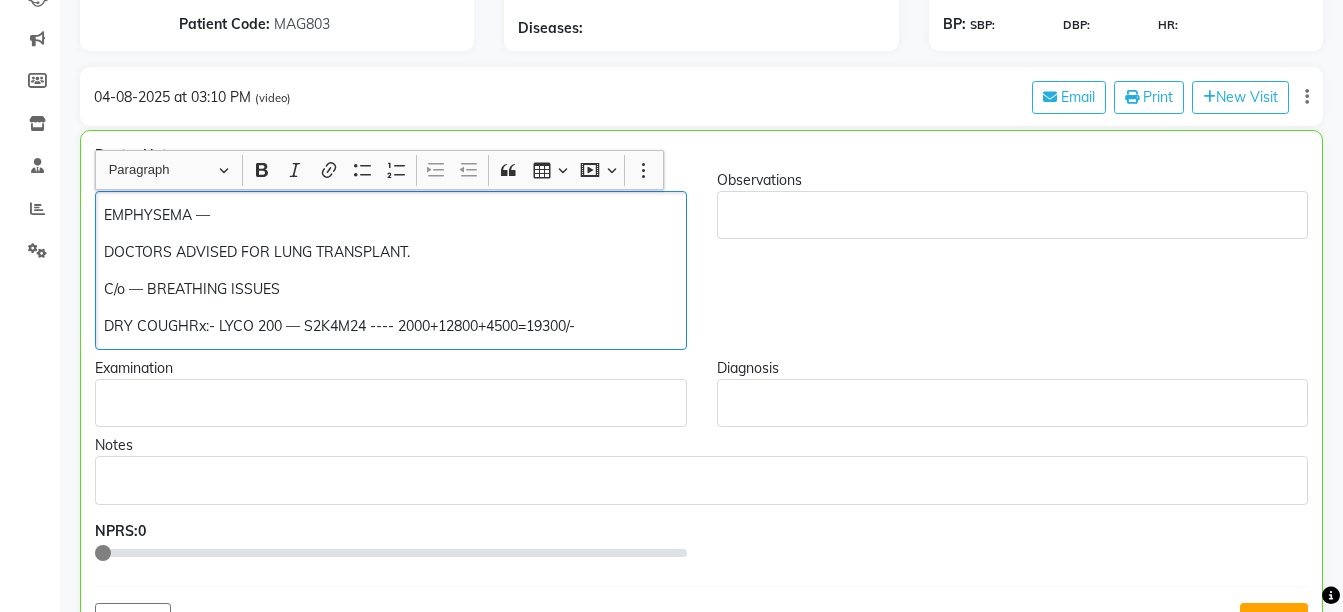 click on "DRY COUGHRx:- LYCO 200 — S2K4M24 ---- 2000+12800+4500=19300/-" 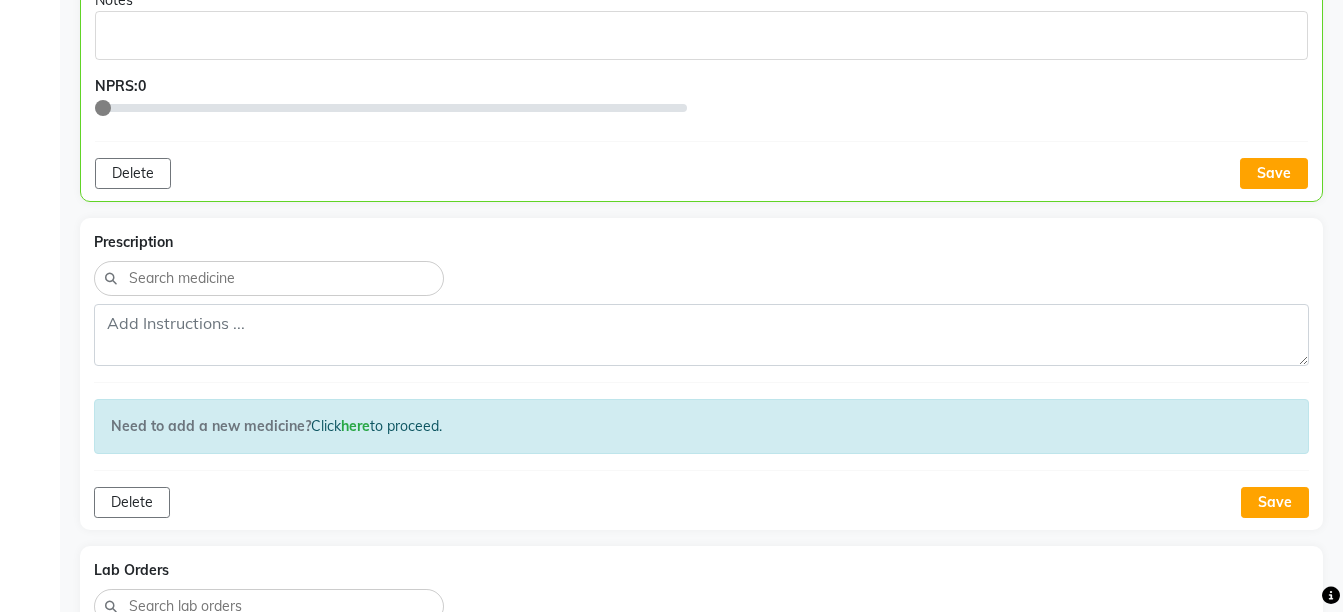 scroll, scrollTop: 762, scrollLeft: 0, axis: vertical 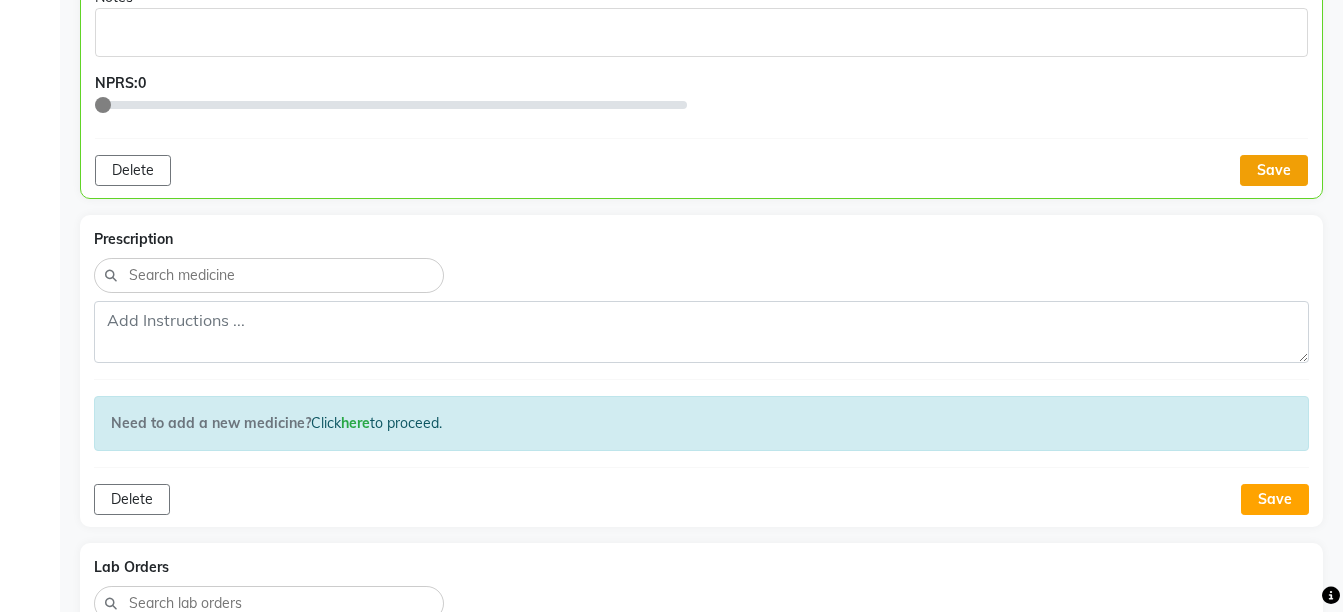 click on "Save" 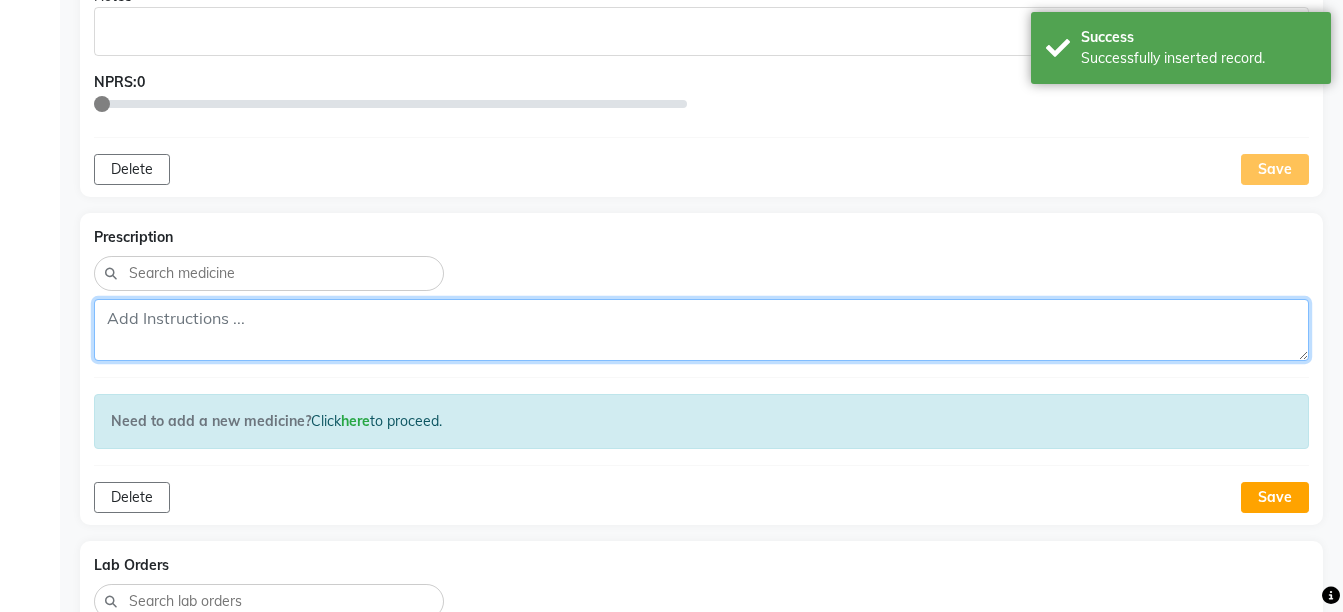 click 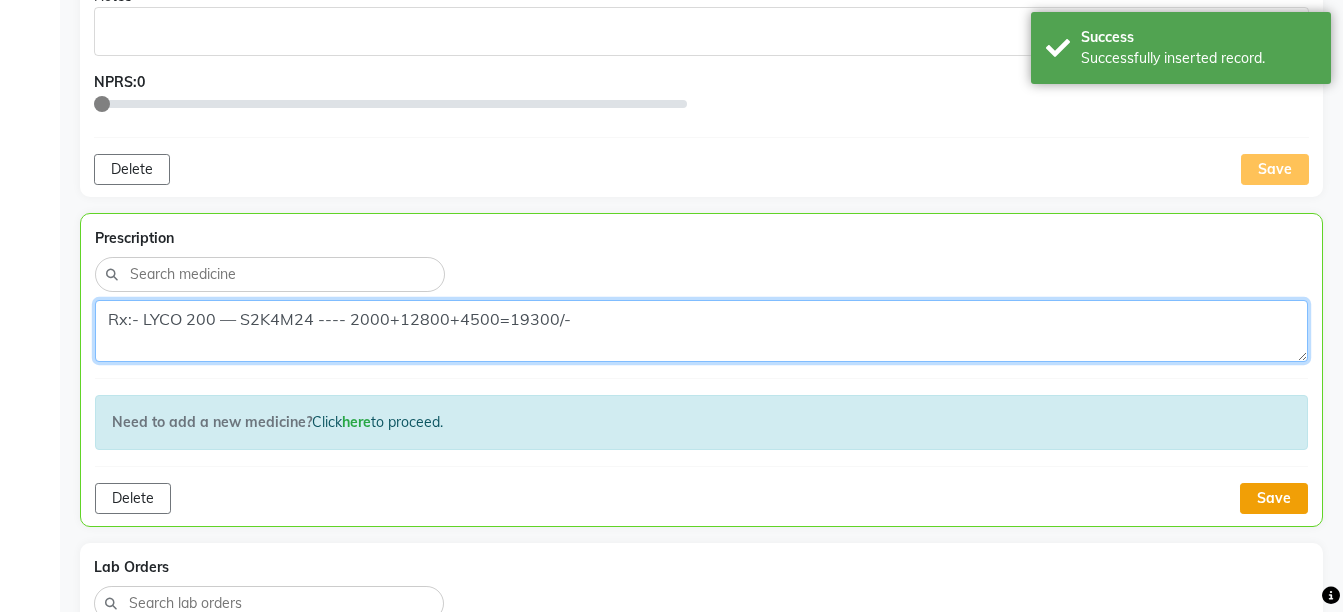 type on "Rx:- LYCO 200 — S2K4M24 ---- 2000+12800+4500=19300/-" 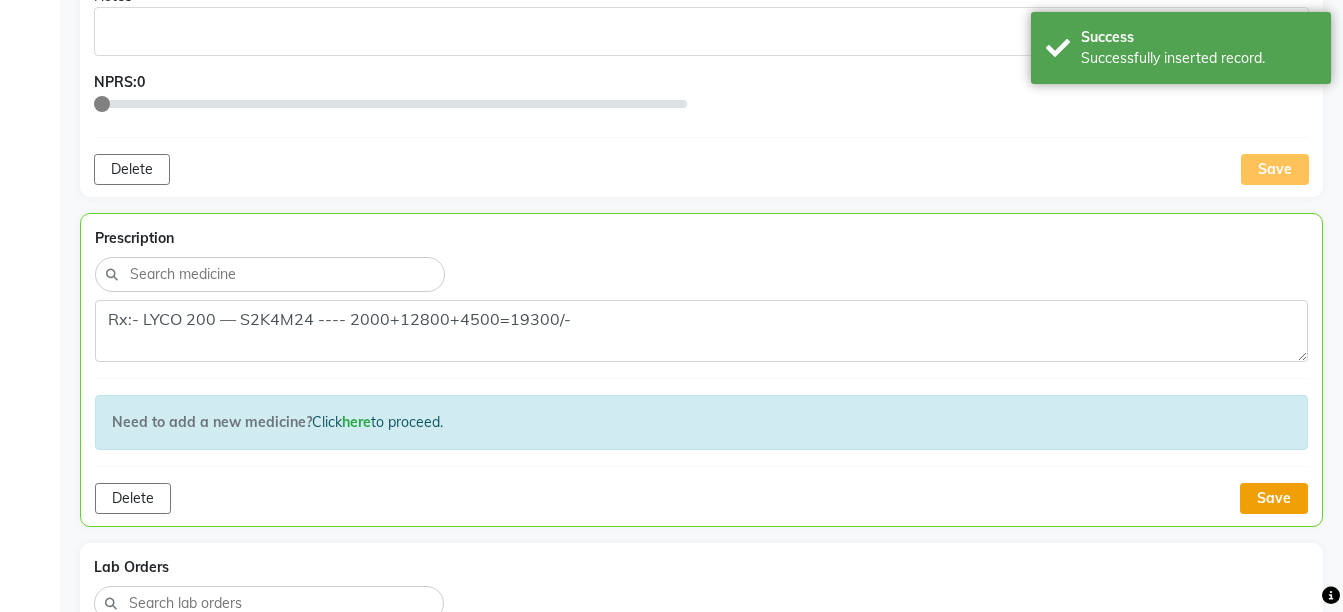 click on "Save" 